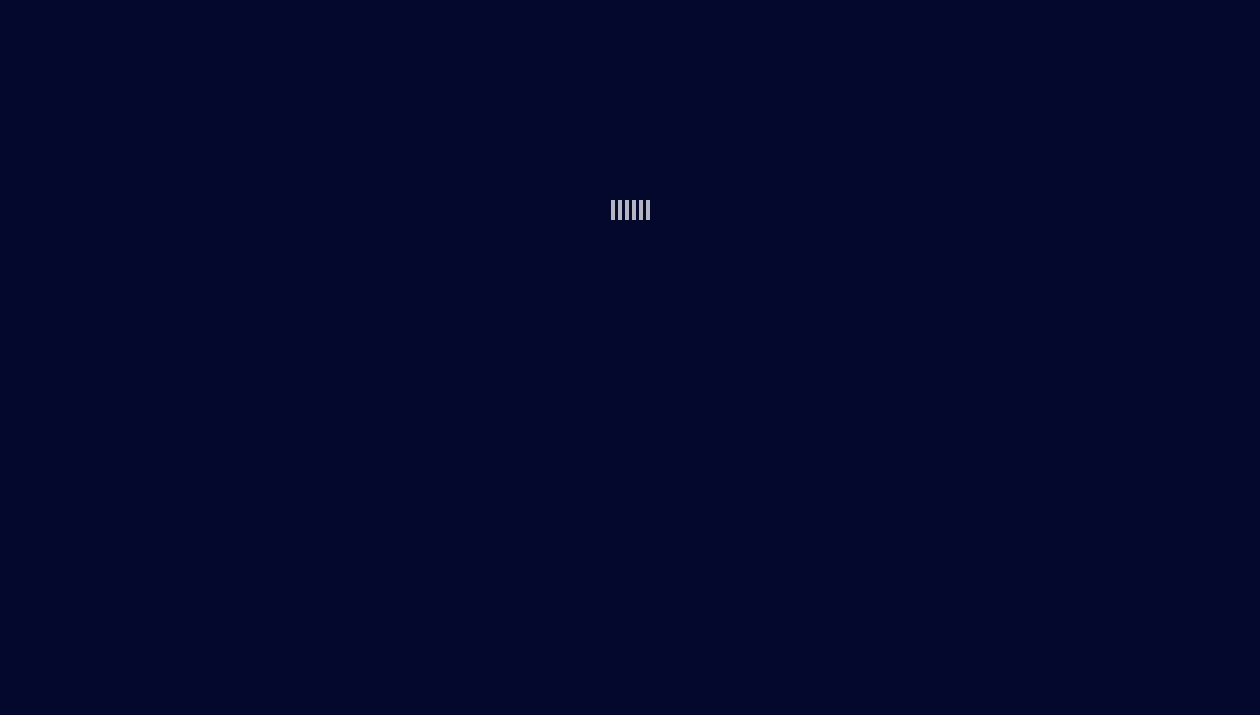 scroll, scrollTop: 0, scrollLeft: 0, axis: both 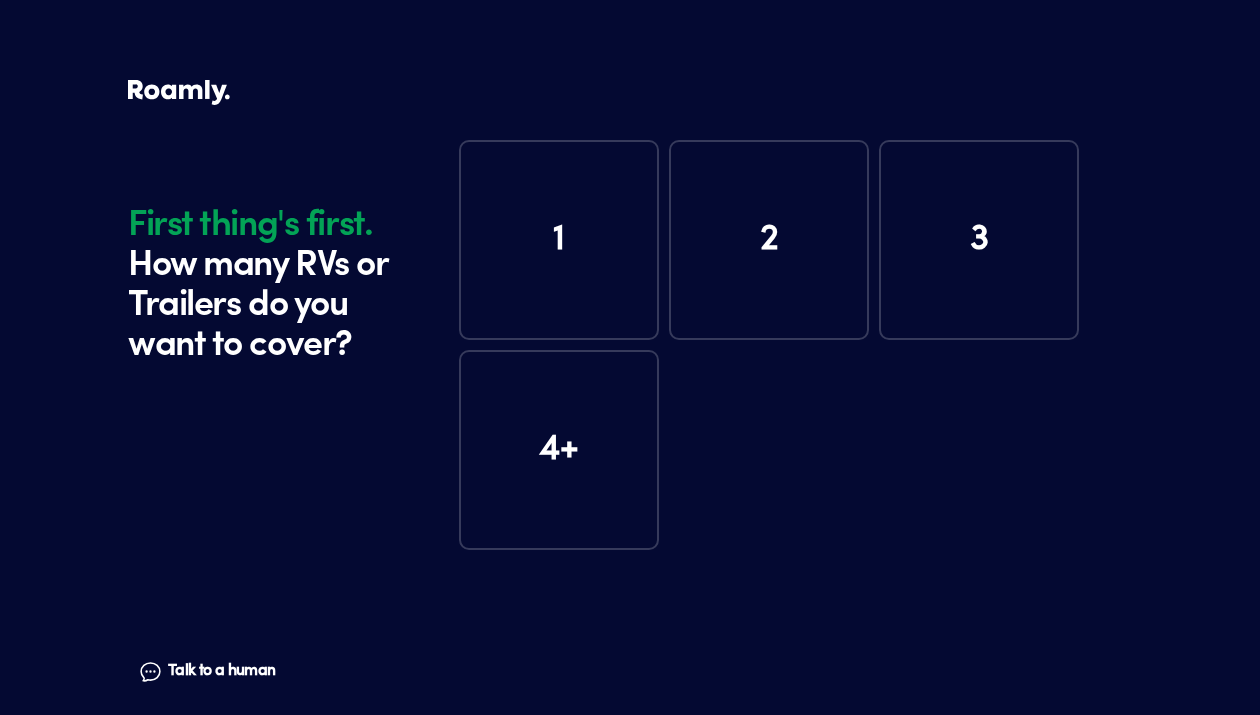 click on "1" at bounding box center [559, 240] 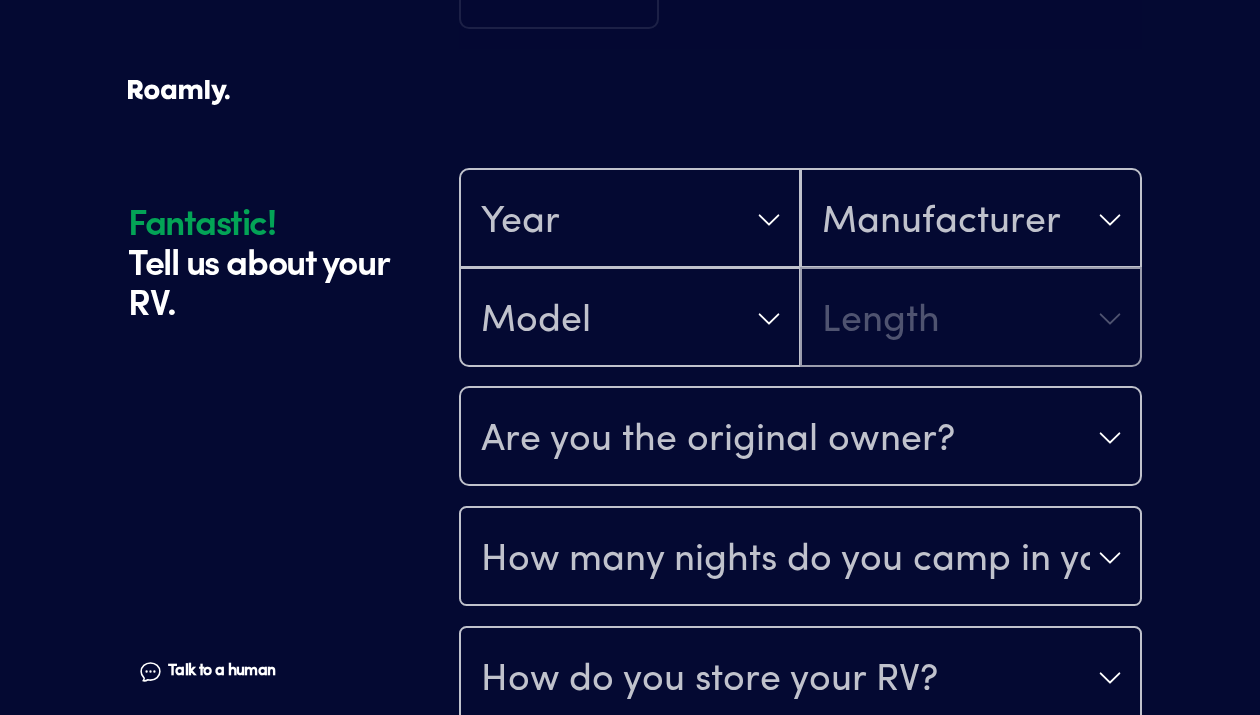scroll, scrollTop: 590, scrollLeft: 0, axis: vertical 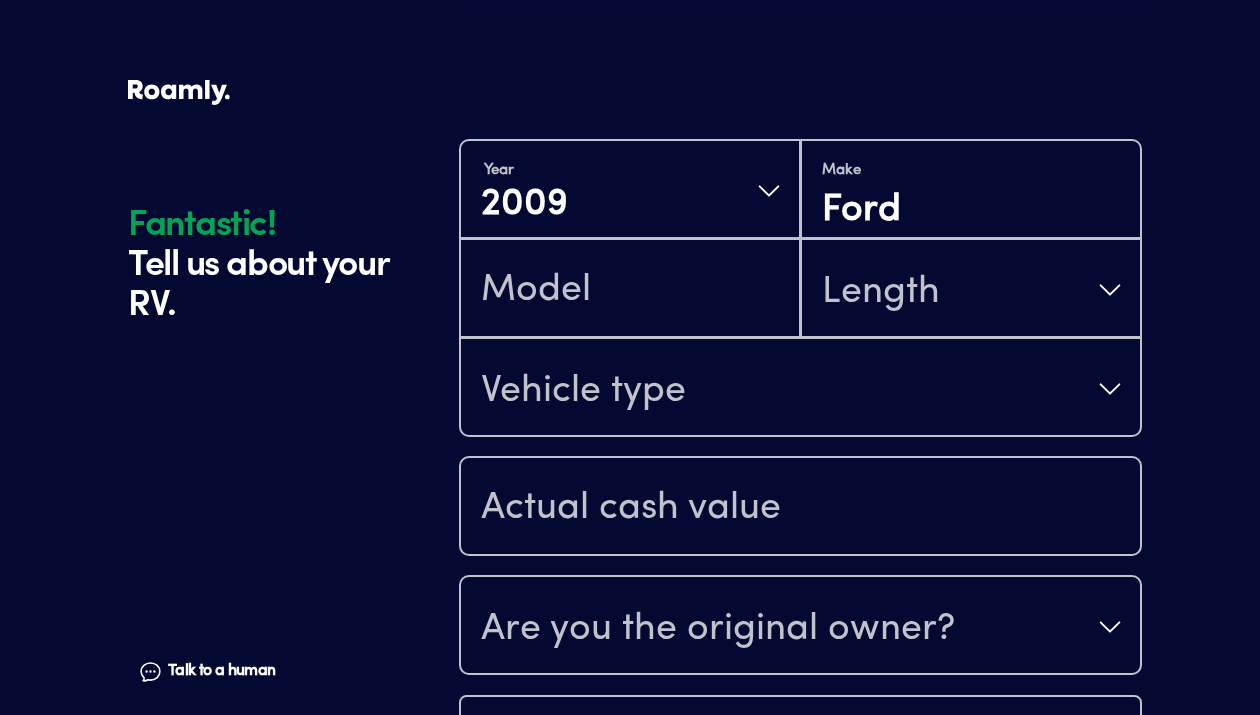 type on "e" 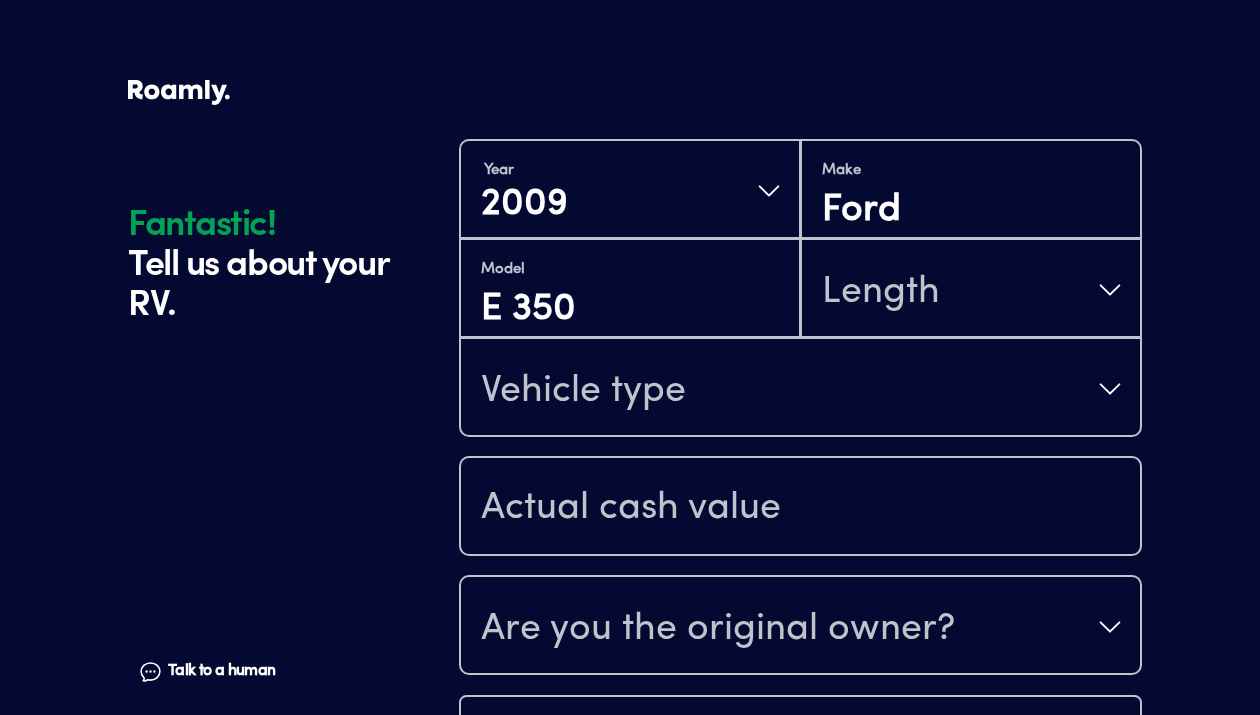 type on "E 350" 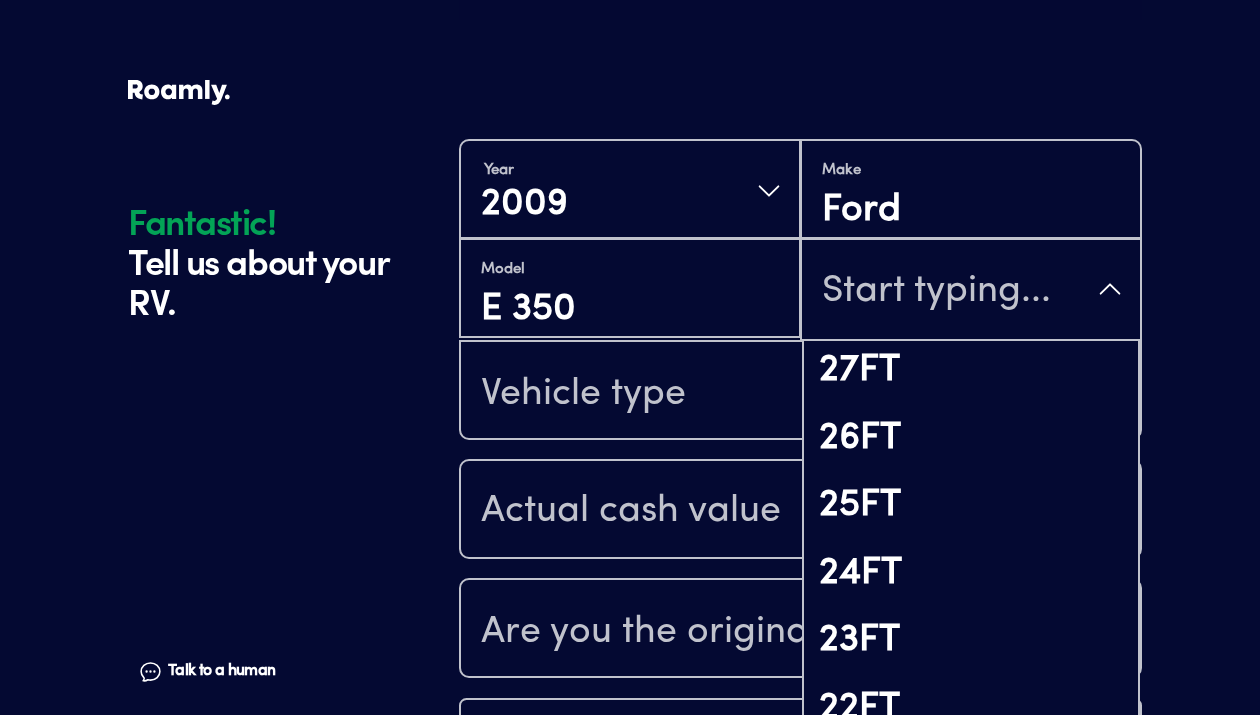 scroll, scrollTop: 1236, scrollLeft: 0, axis: vertical 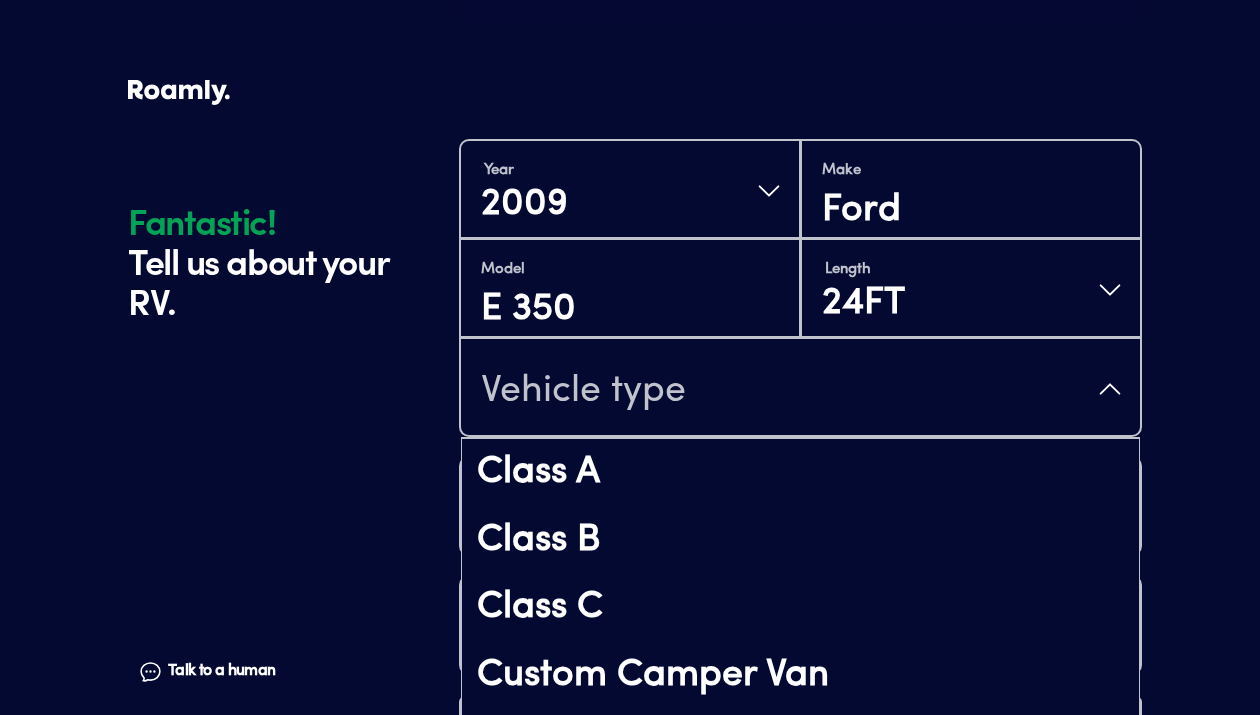 click on "Vehicle type" at bounding box center [800, 389] 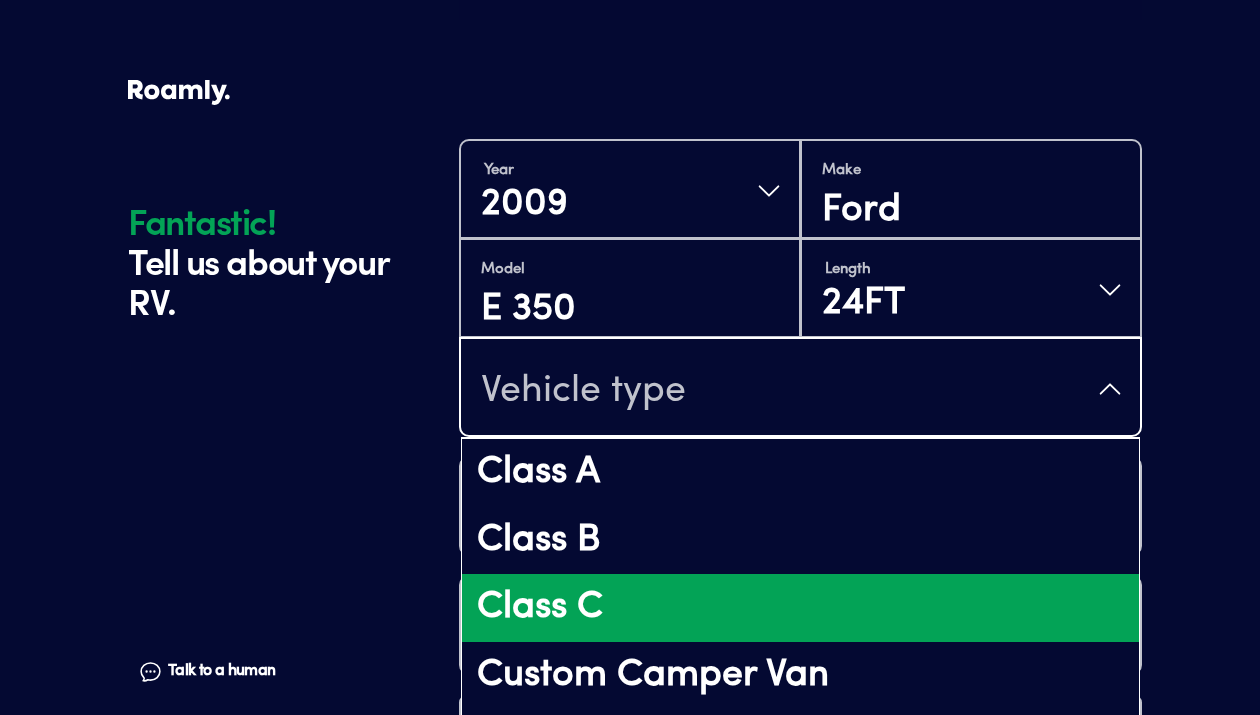 click on "Class C" at bounding box center [800, 608] 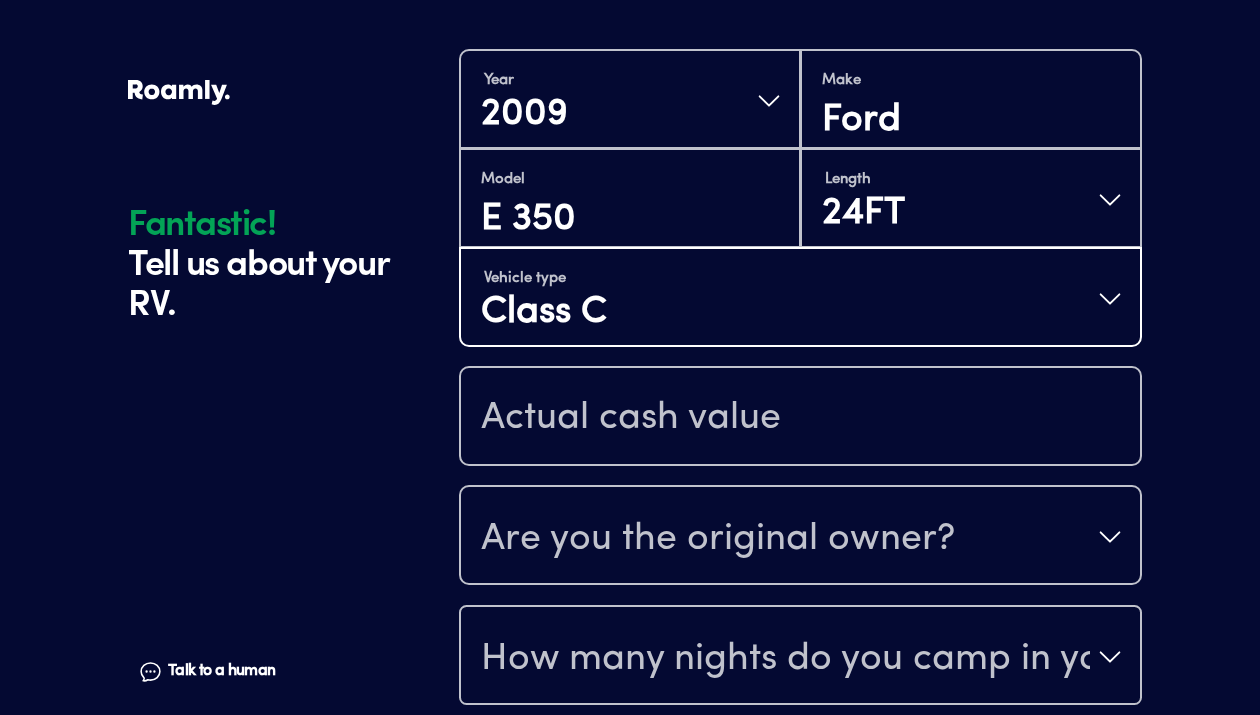 scroll, scrollTop: 684, scrollLeft: 0, axis: vertical 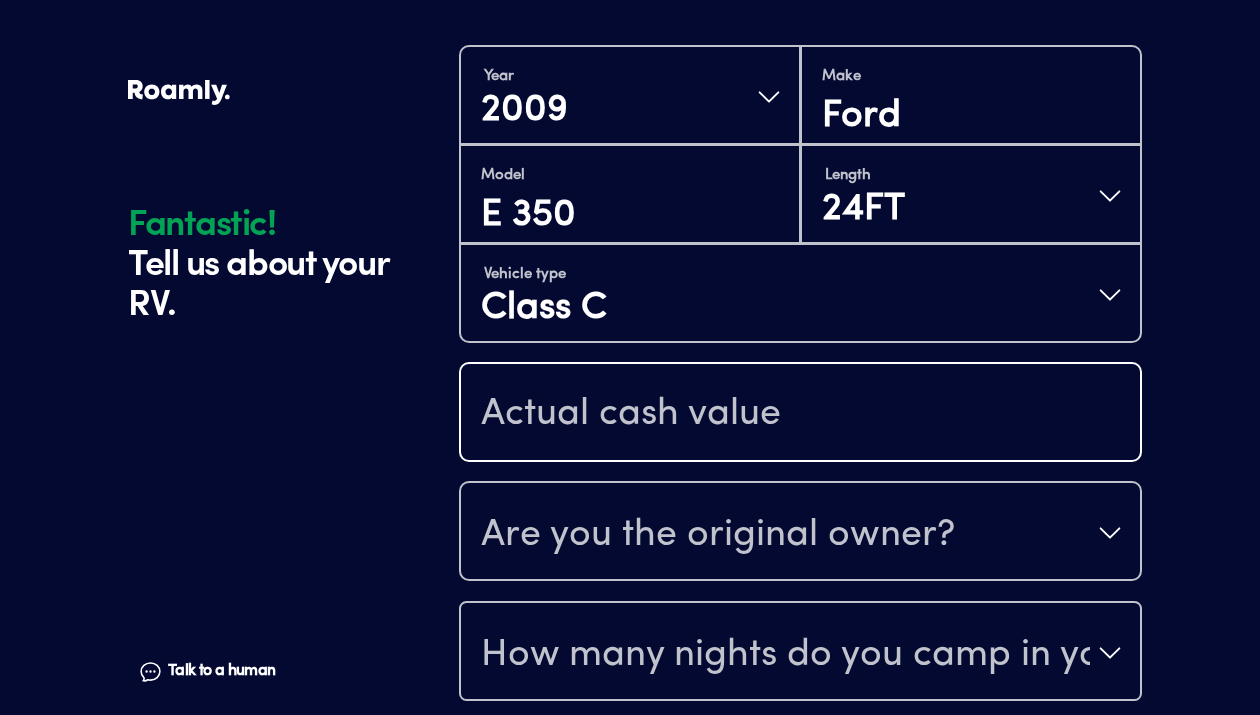 click at bounding box center (800, 414) 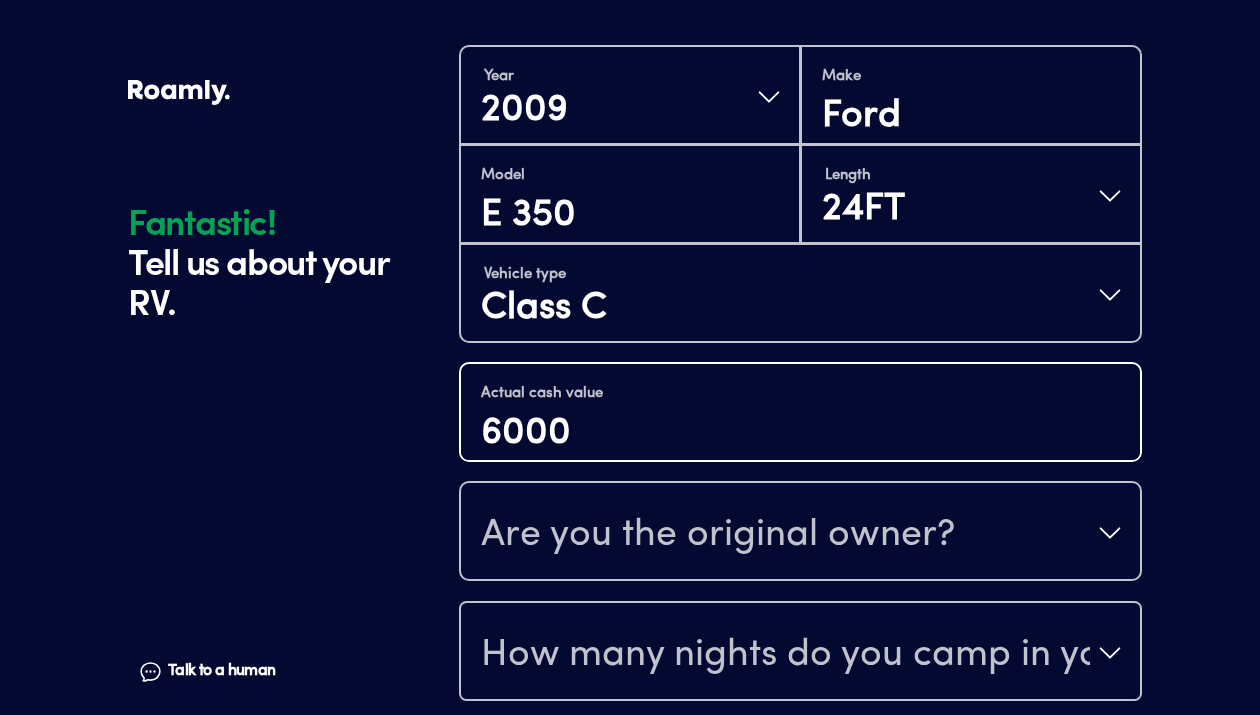 type on "6000" 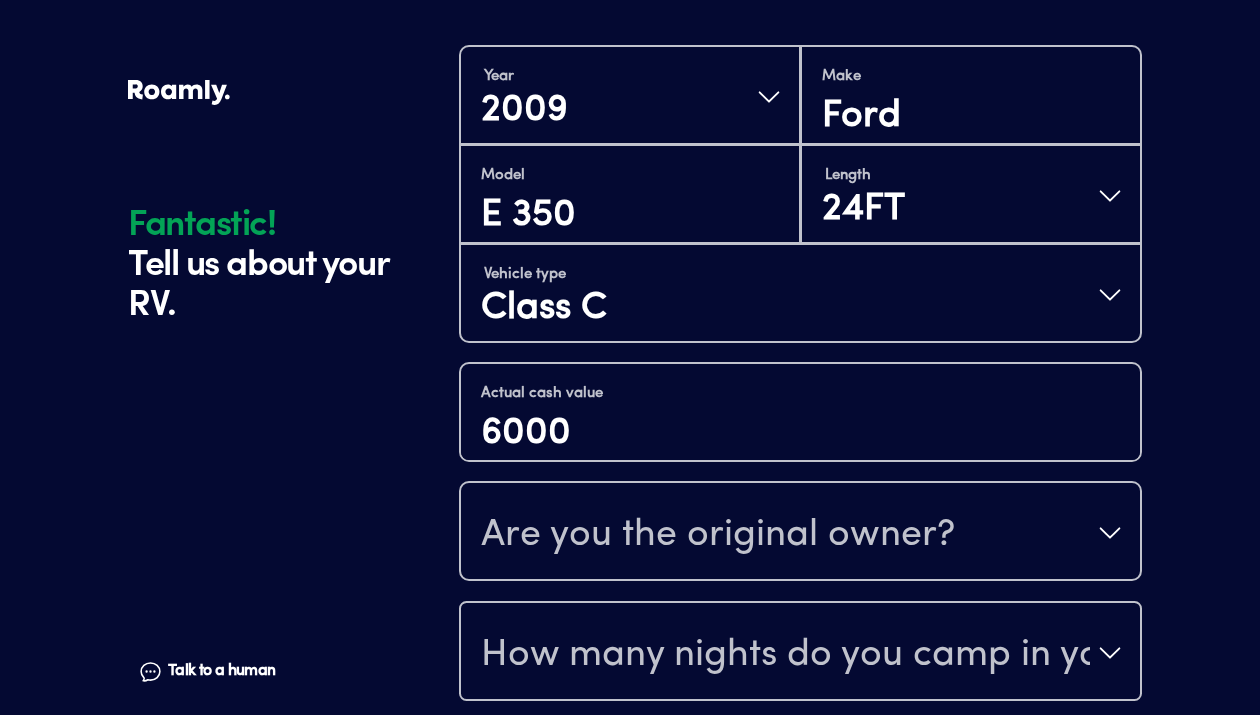click on "Are you the original owner?" at bounding box center [718, 535] 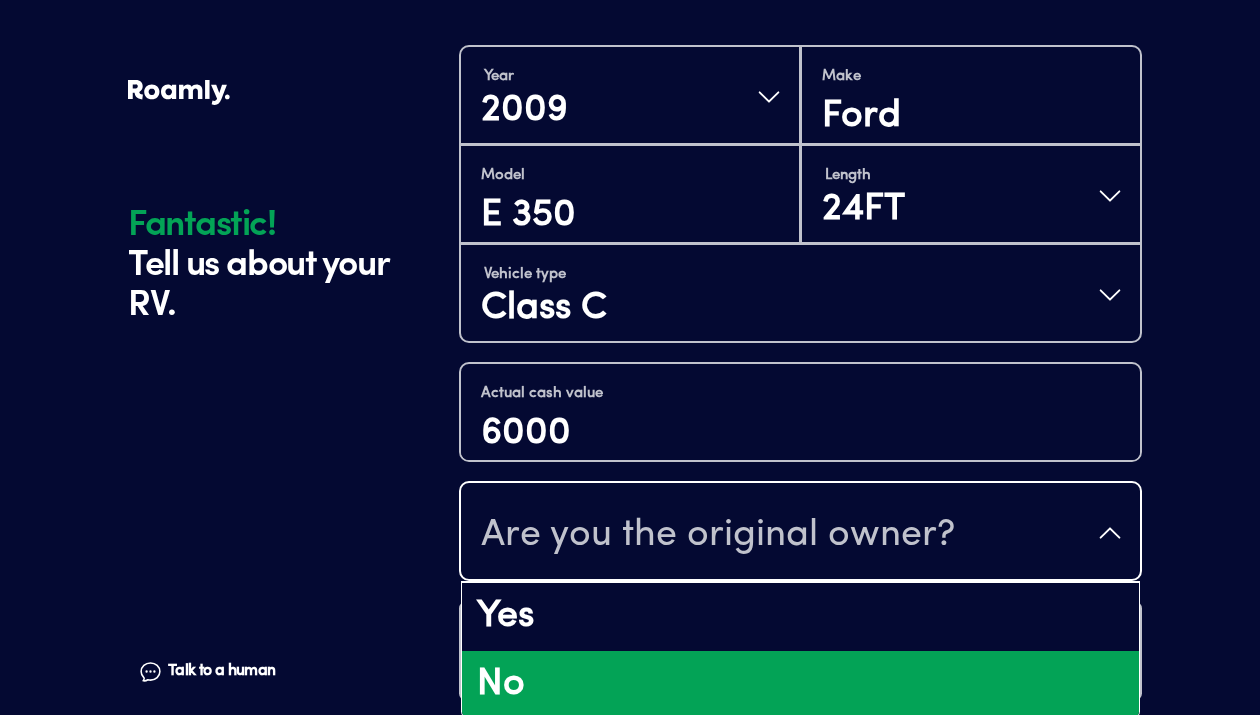 click on "No" at bounding box center [800, 685] 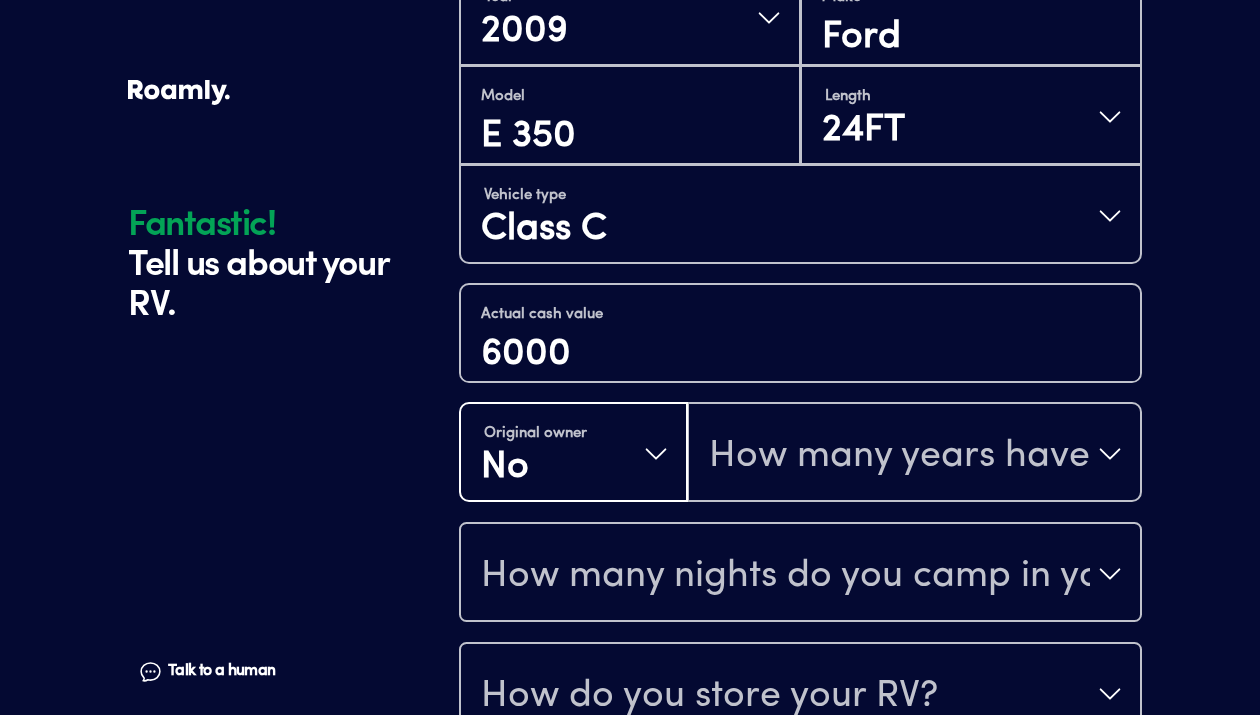 scroll, scrollTop: 773, scrollLeft: 0, axis: vertical 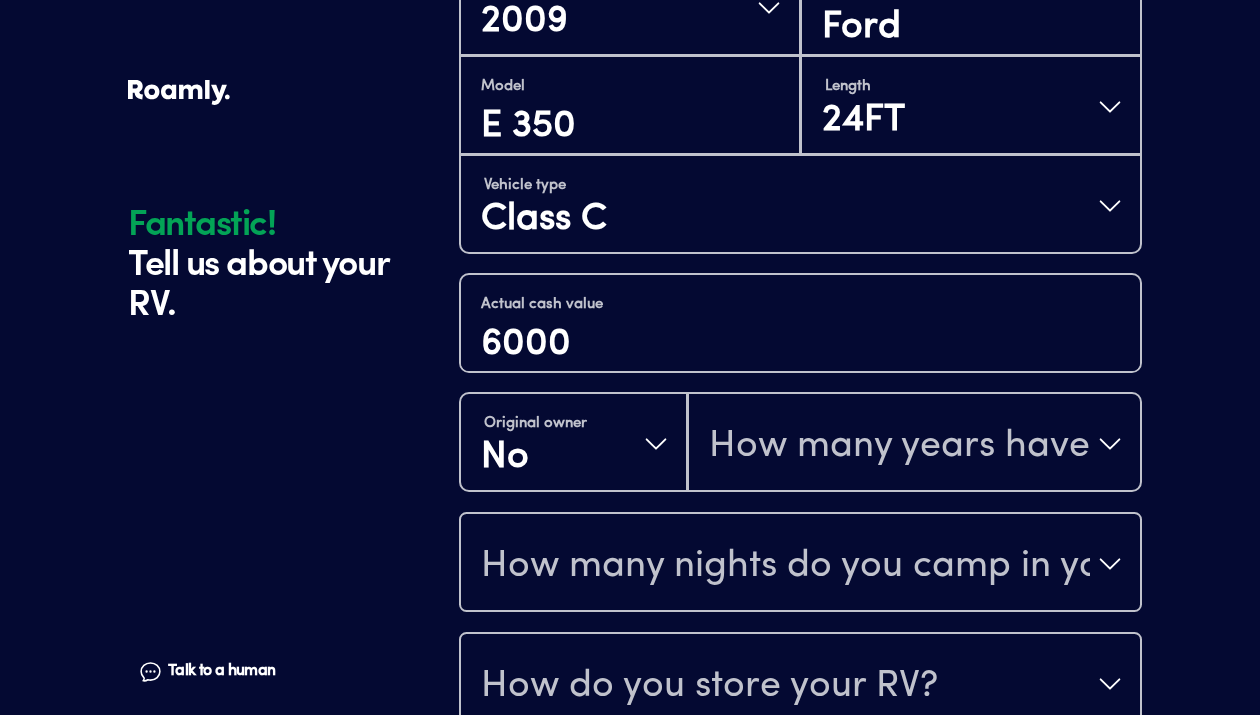 click on "How many years have you owned it?" at bounding box center [899, 446] 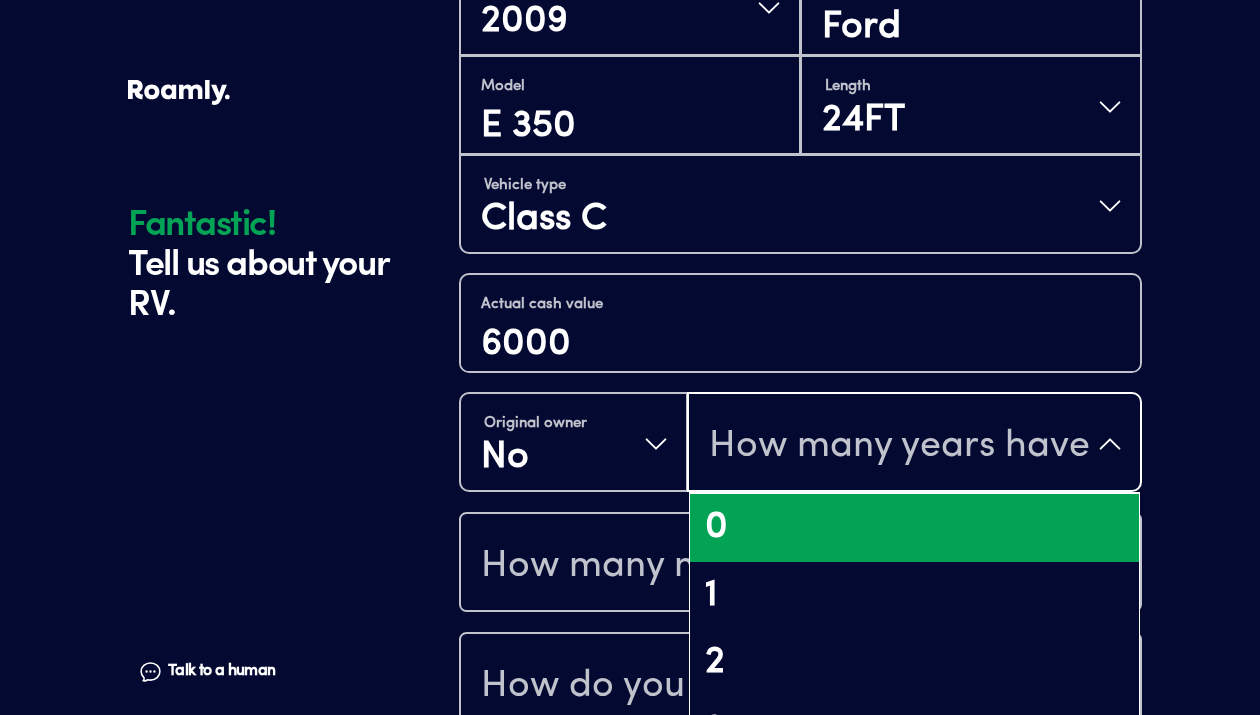 click on "0" at bounding box center [914, 528] 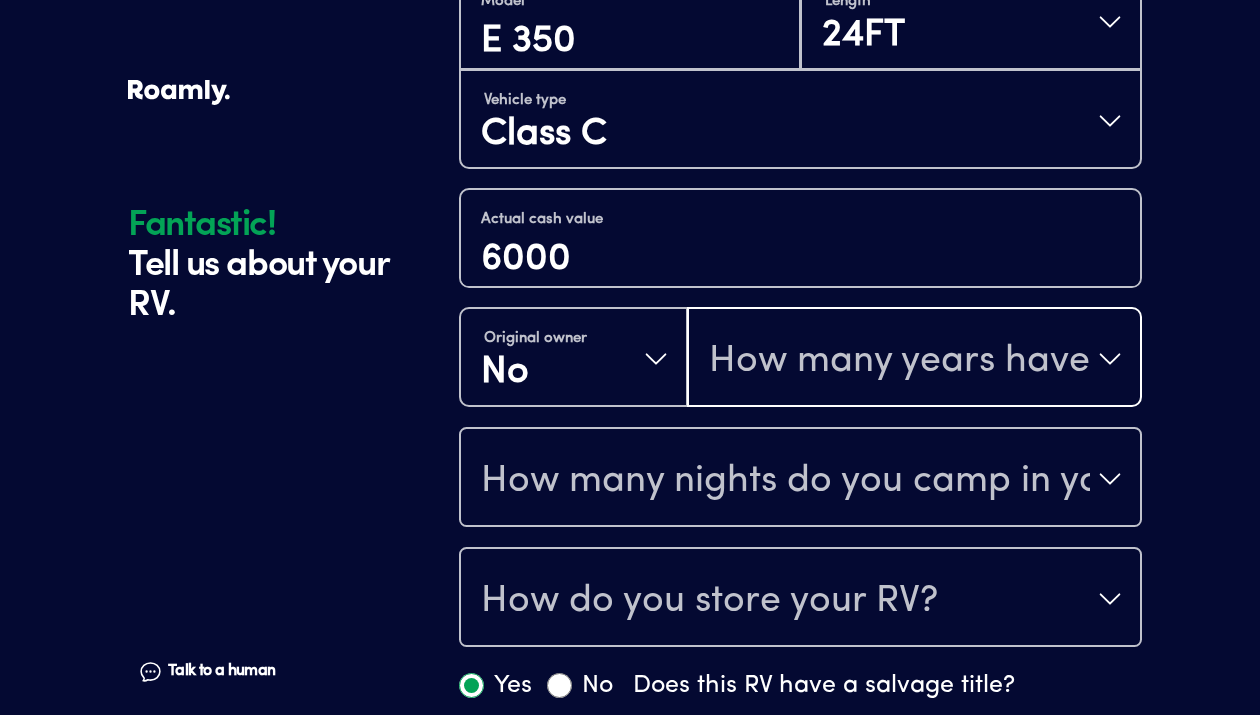 scroll, scrollTop: 868, scrollLeft: 0, axis: vertical 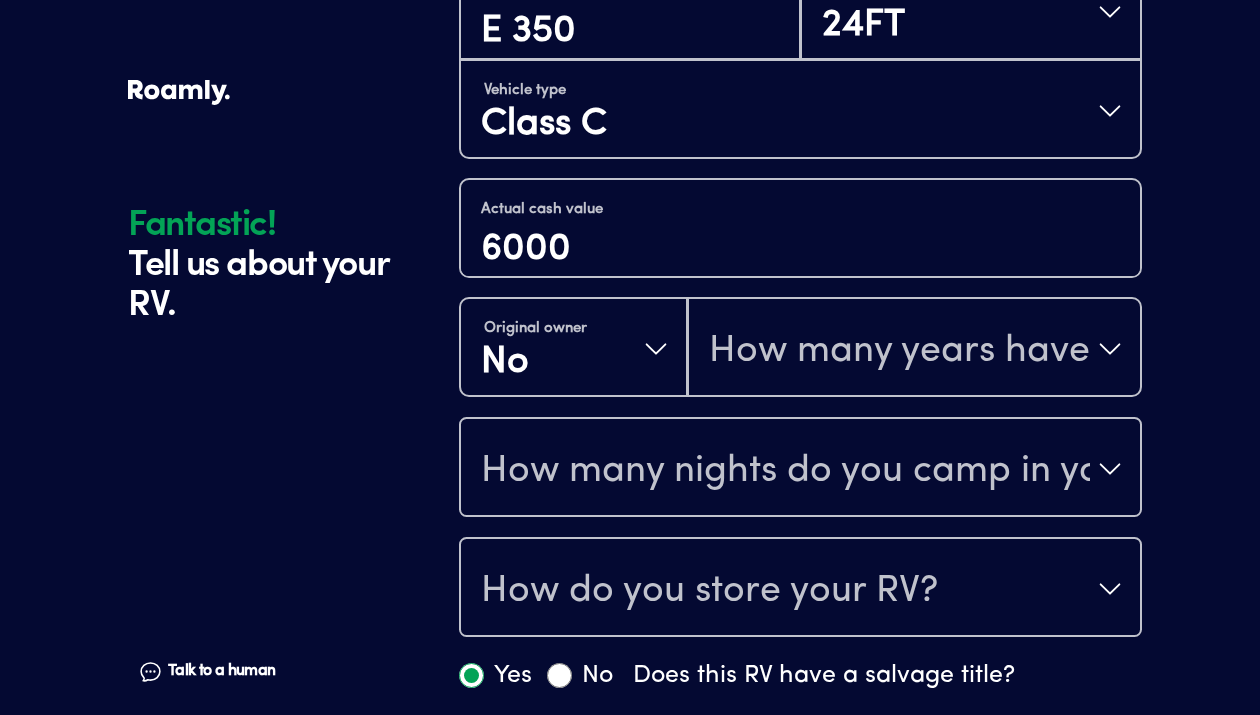 click on "How many nights do you camp in your RV?" at bounding box center [785, 471] 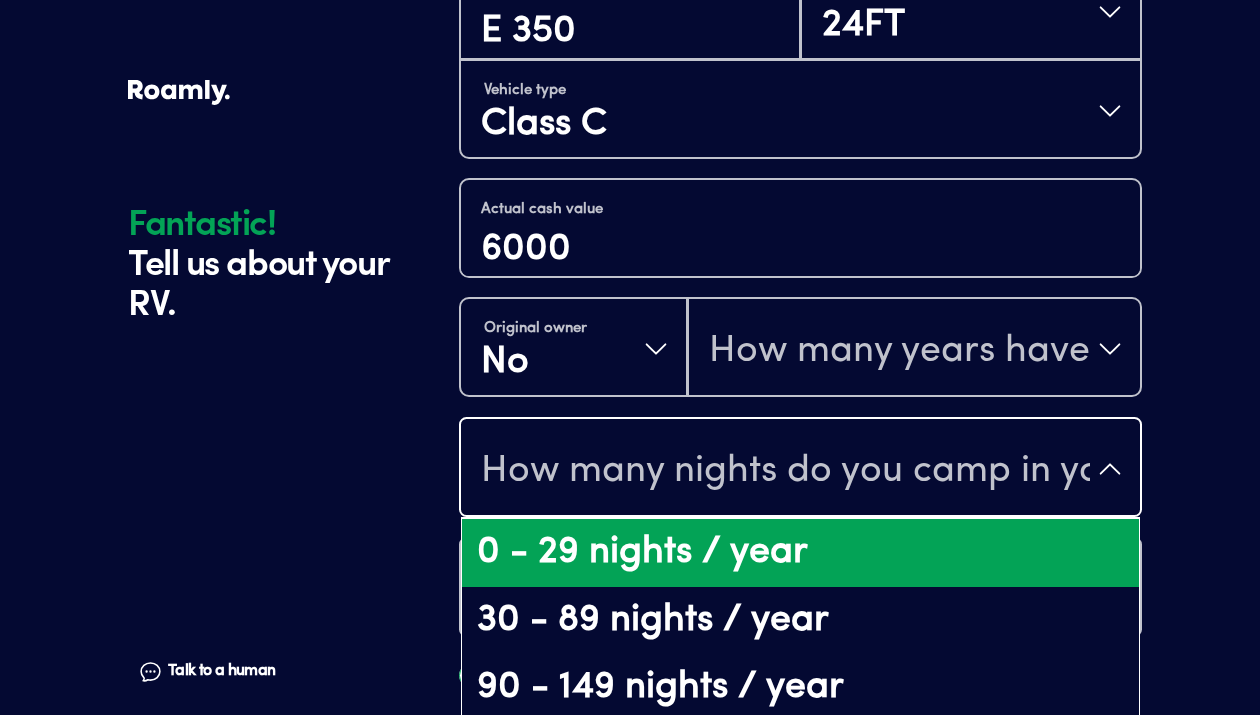click on "0 - 29 nights / year" at bounding box center [800, 553] 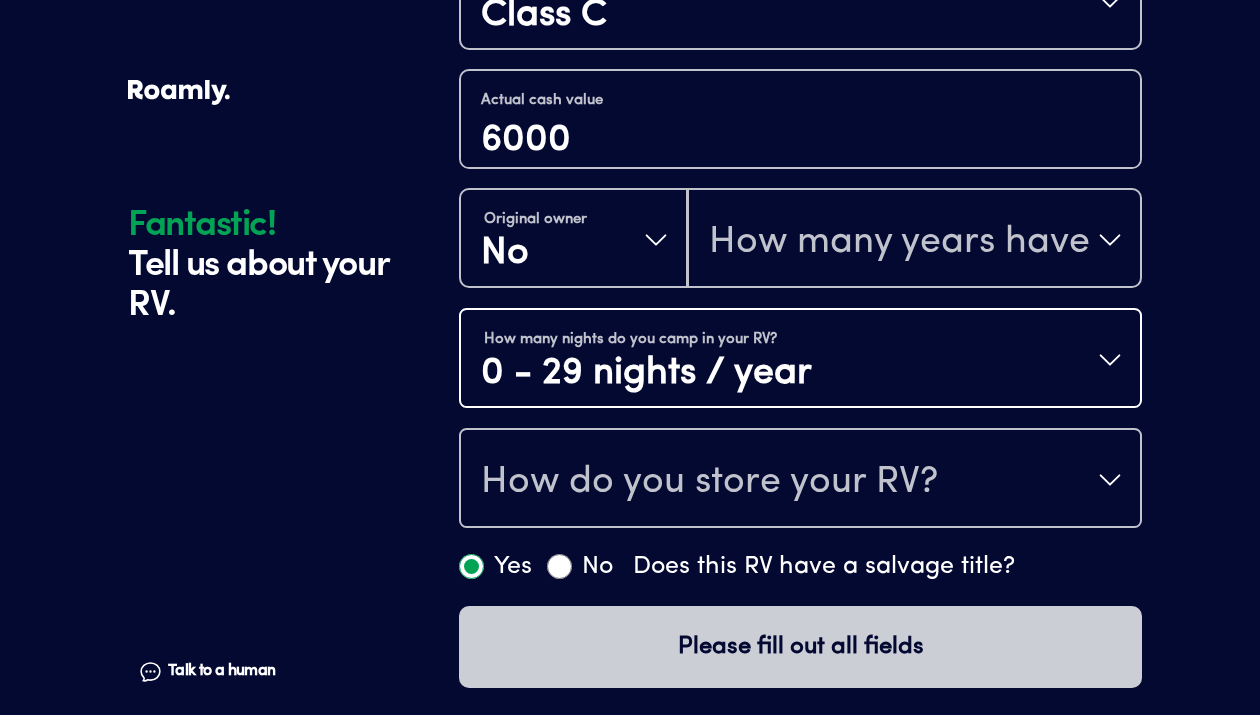 scroll, scrollTop: 978, scrollLeft: 0, axis: vertical 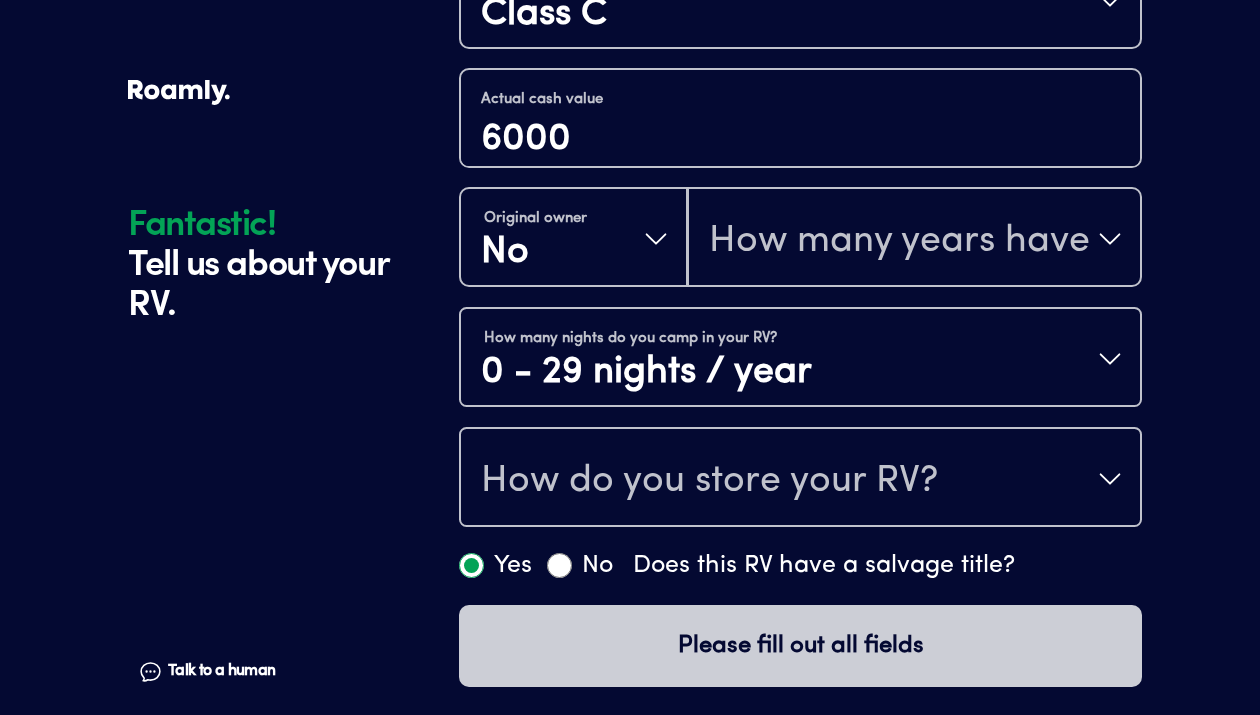click on "How do you store your RV?" at bounding box center [800, 479] 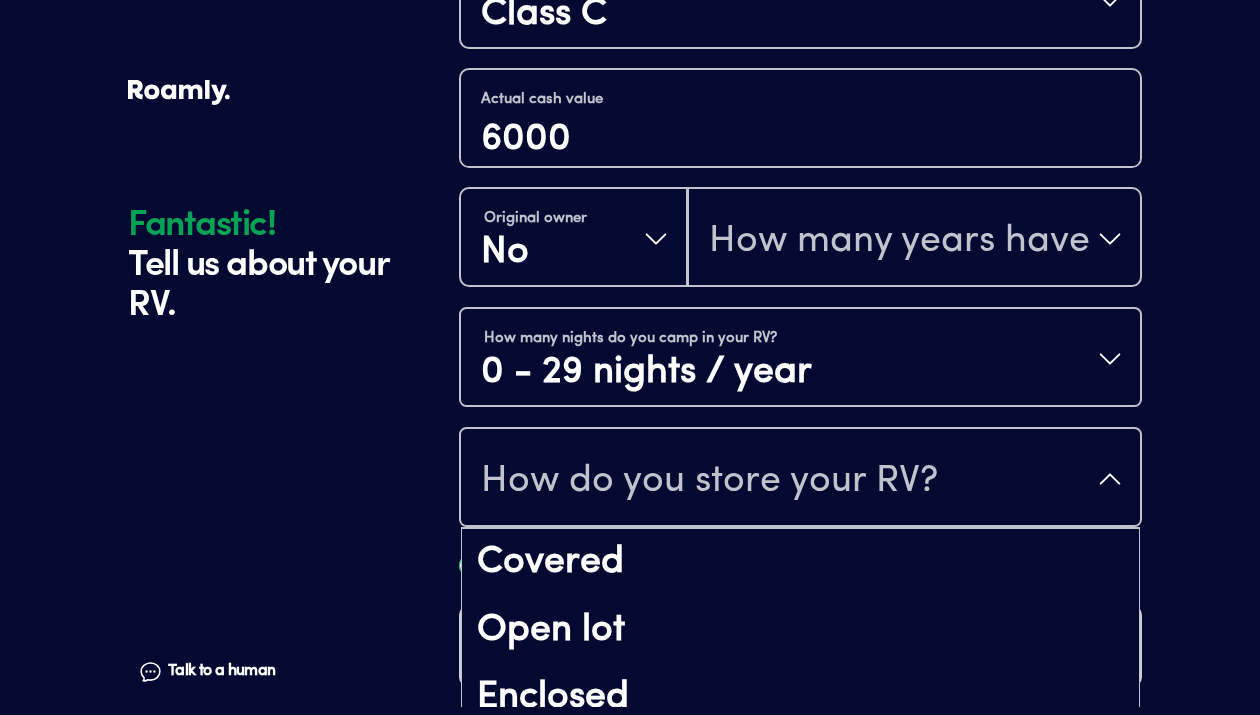 scroll, scrollTop: 26, scrollLeft: 0, axis: vertical 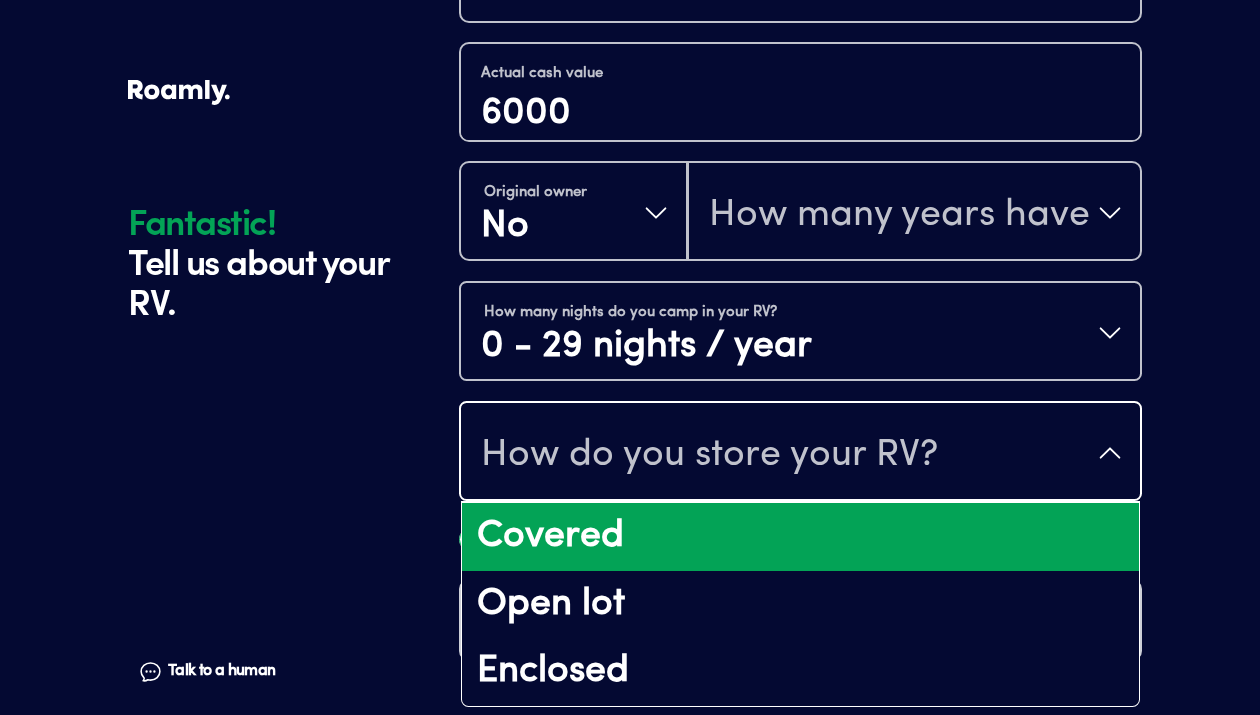 click on "Covered" at bounding box center [800, 537] 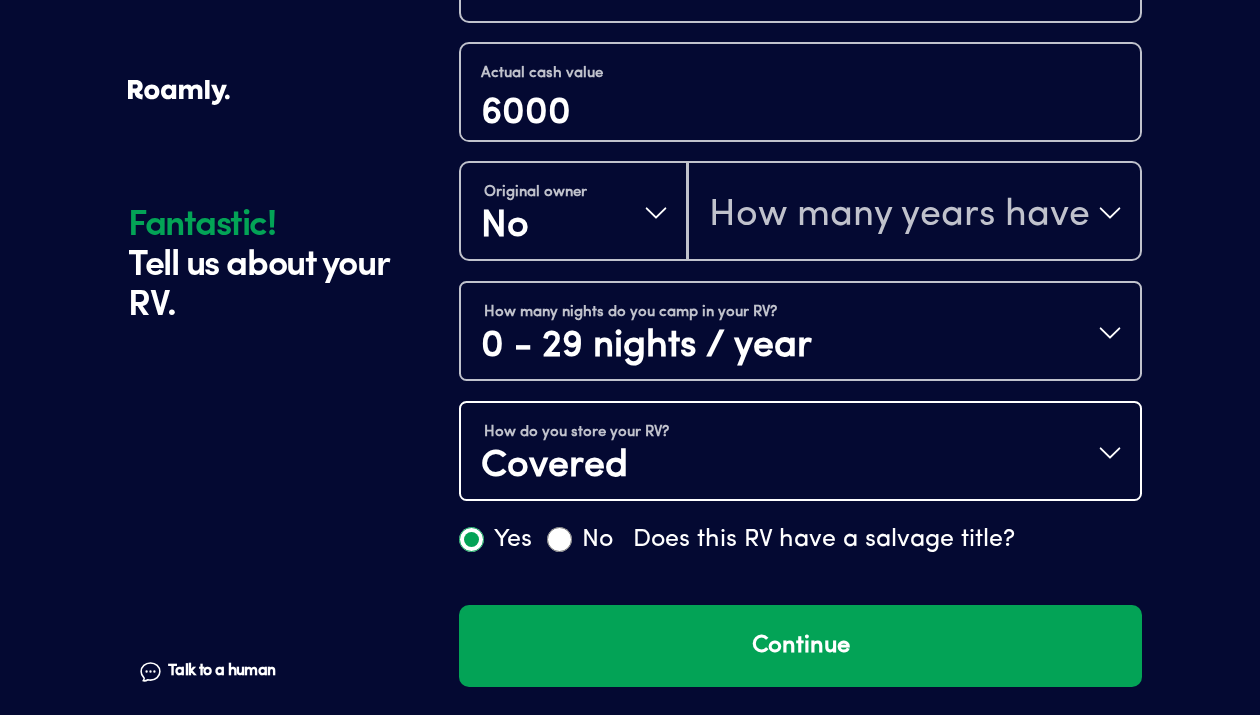 scroll, scrollTop: 0, scrollLeft: 0, axis: both 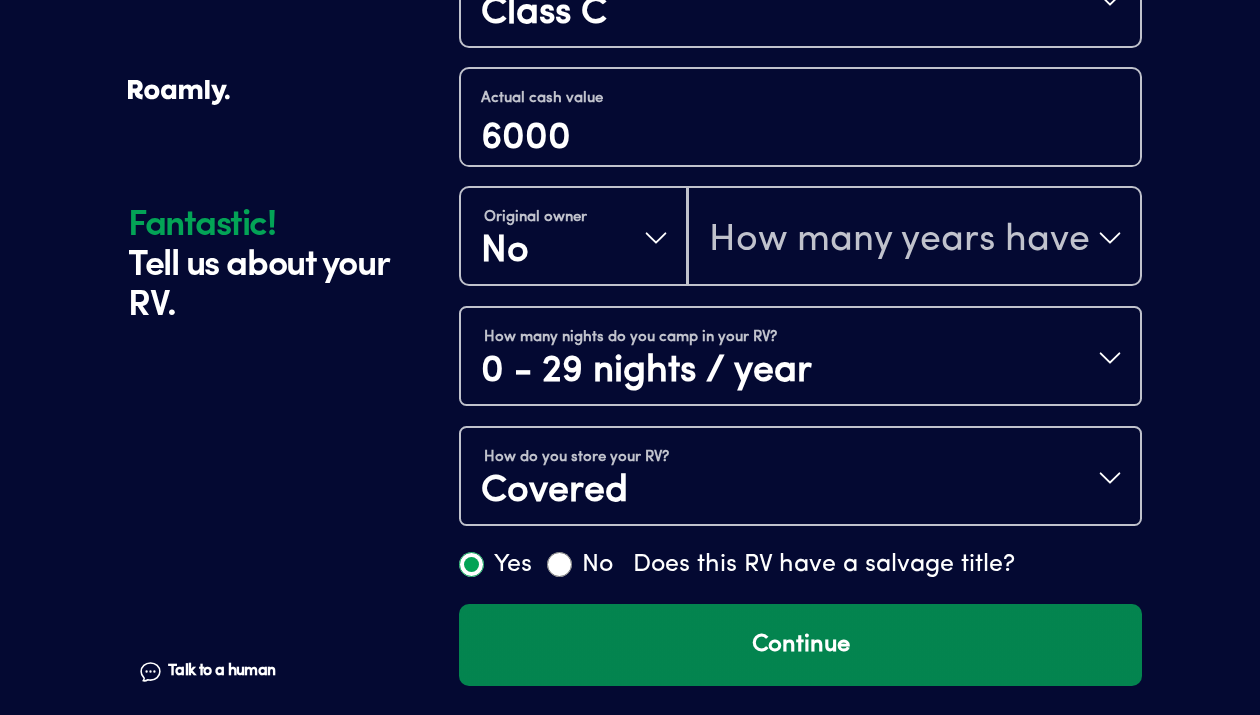 click on "Continue" at bounding box center [800, 645] 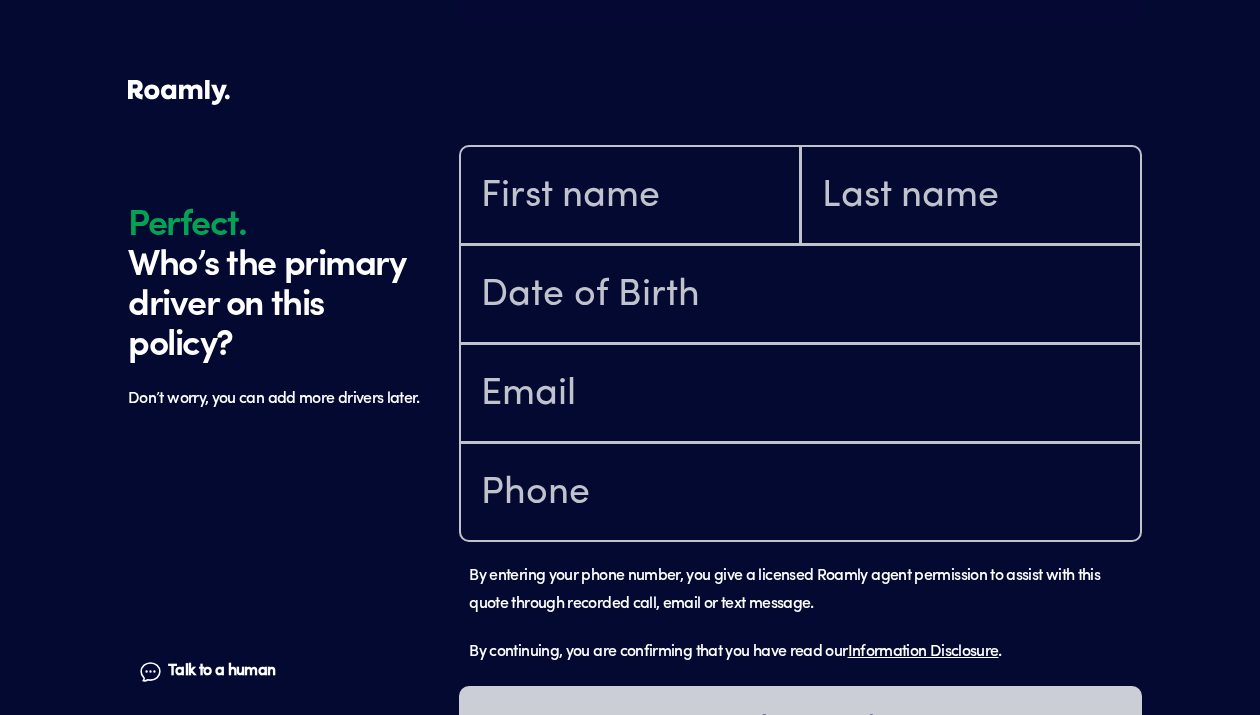 scroll, scrollTop: 1602, scrollLeft: 0, axis: vertical 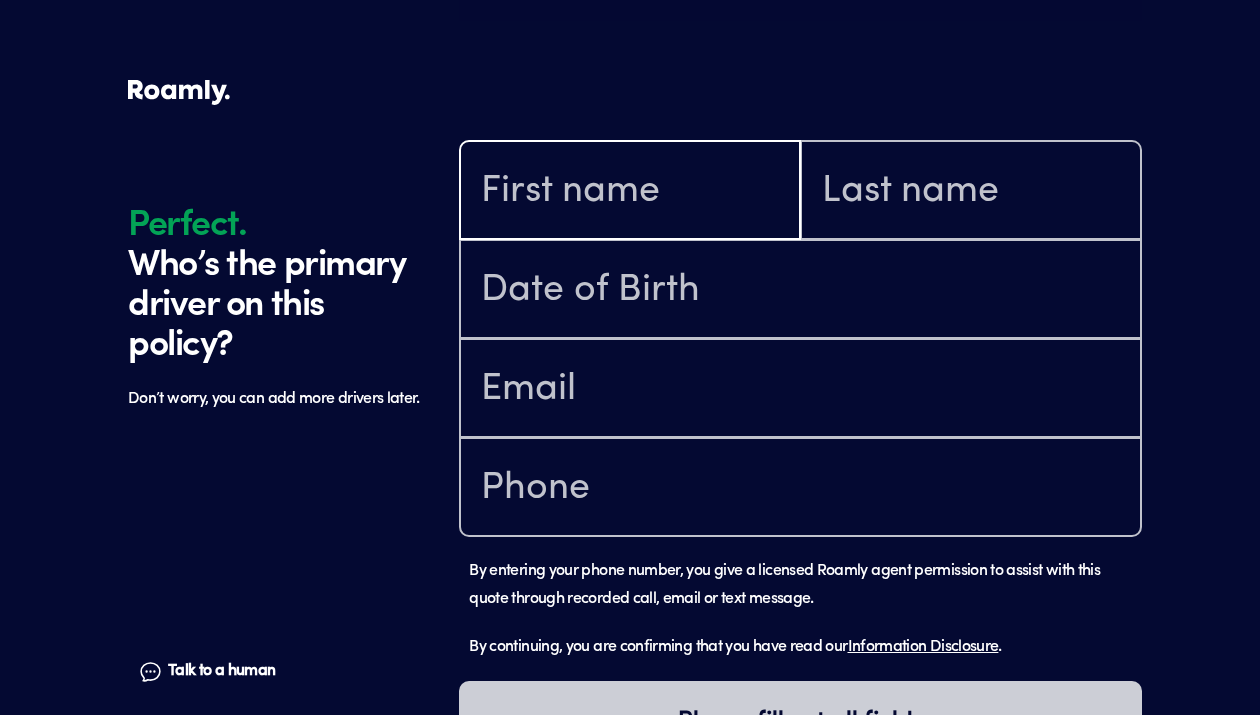 click at bounding box center (630, 192) 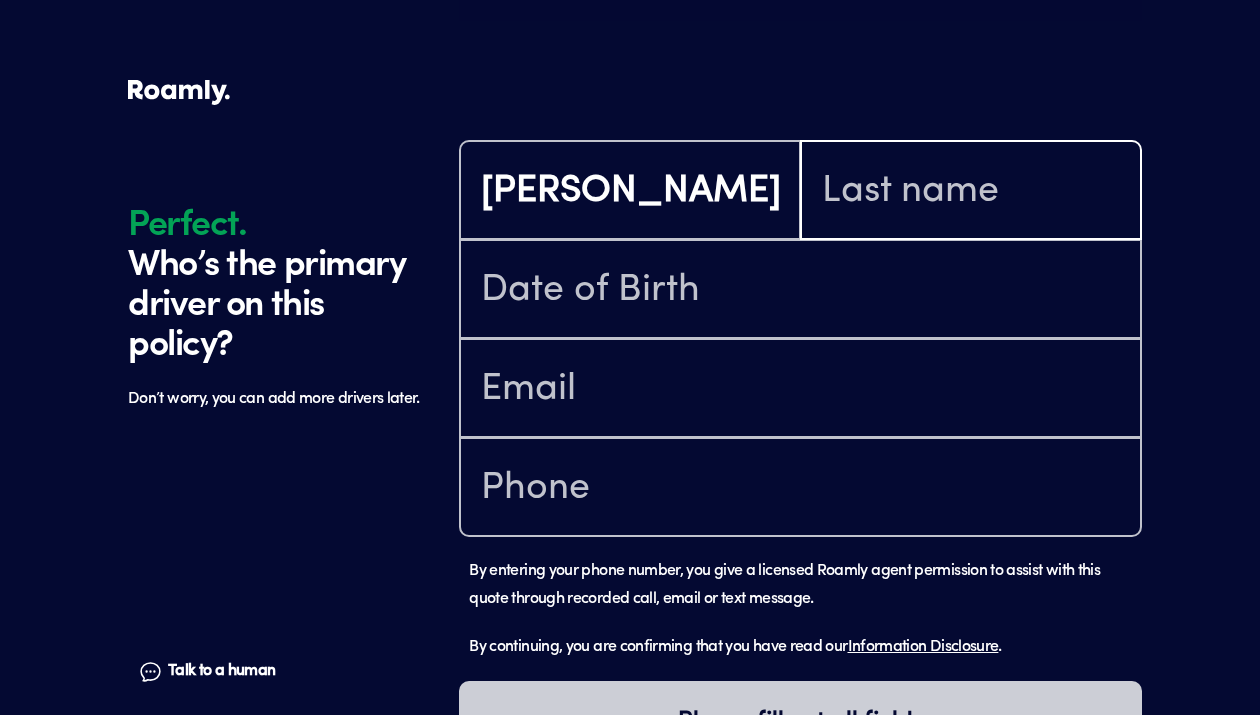 type on "[PERSON_NAME]" 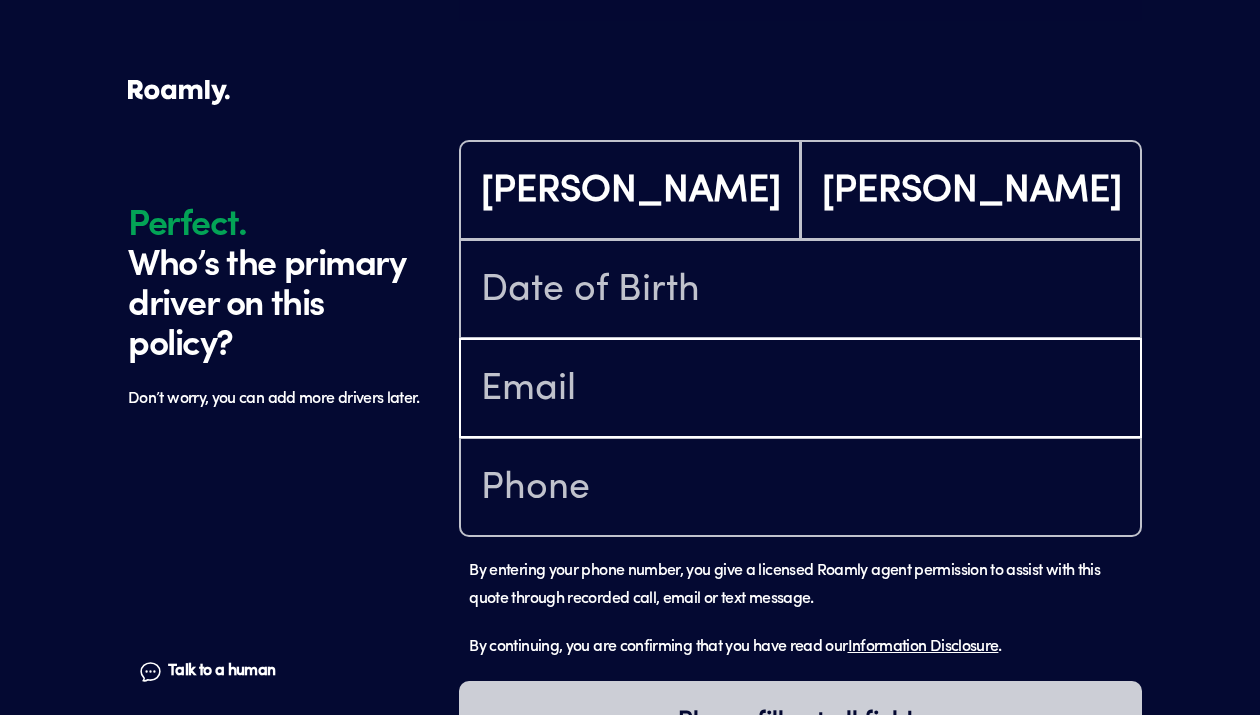 type on "[EMAIL_ADDRESS][DOMAIN_NAME]" 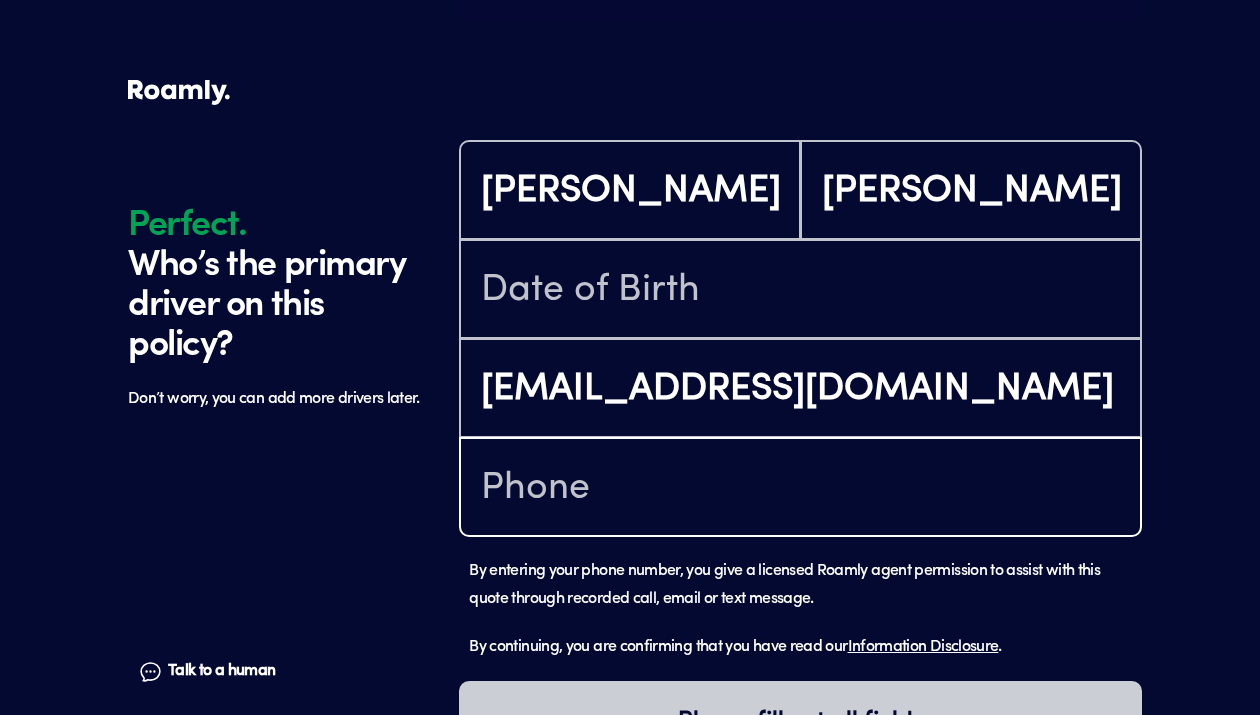 type on "[PHONE_NUMBER]" 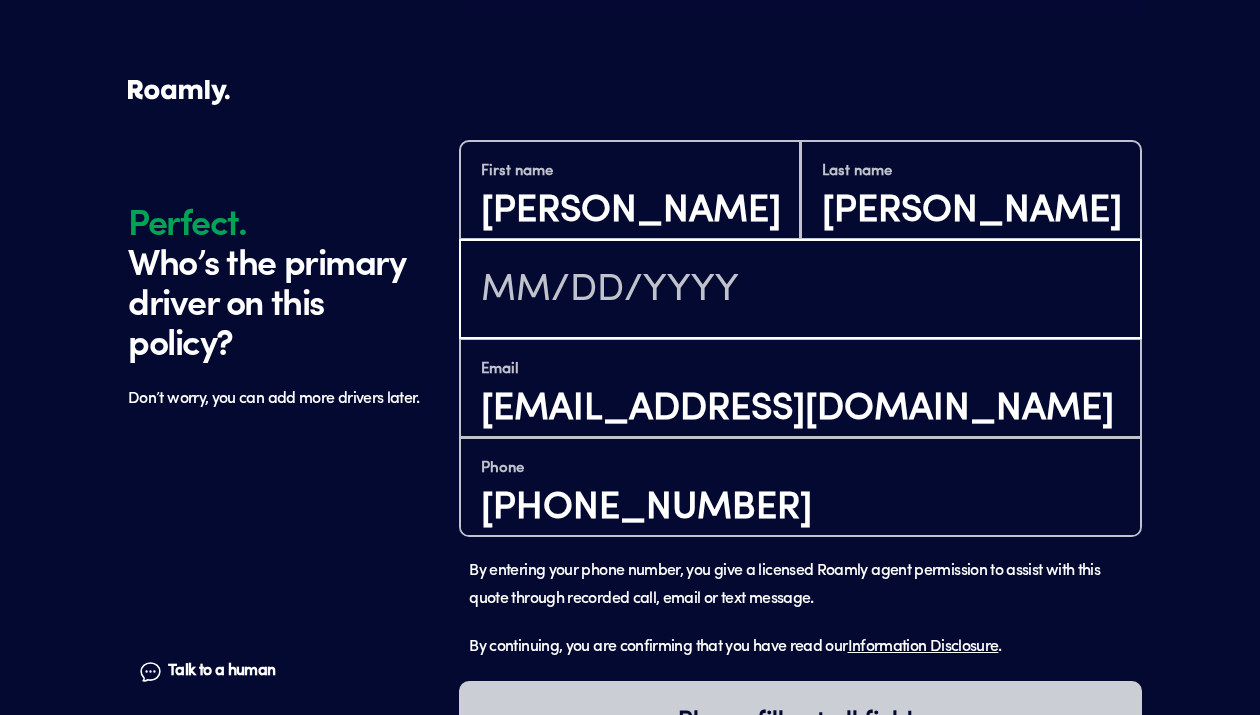 click at bounding box center [800, 291] 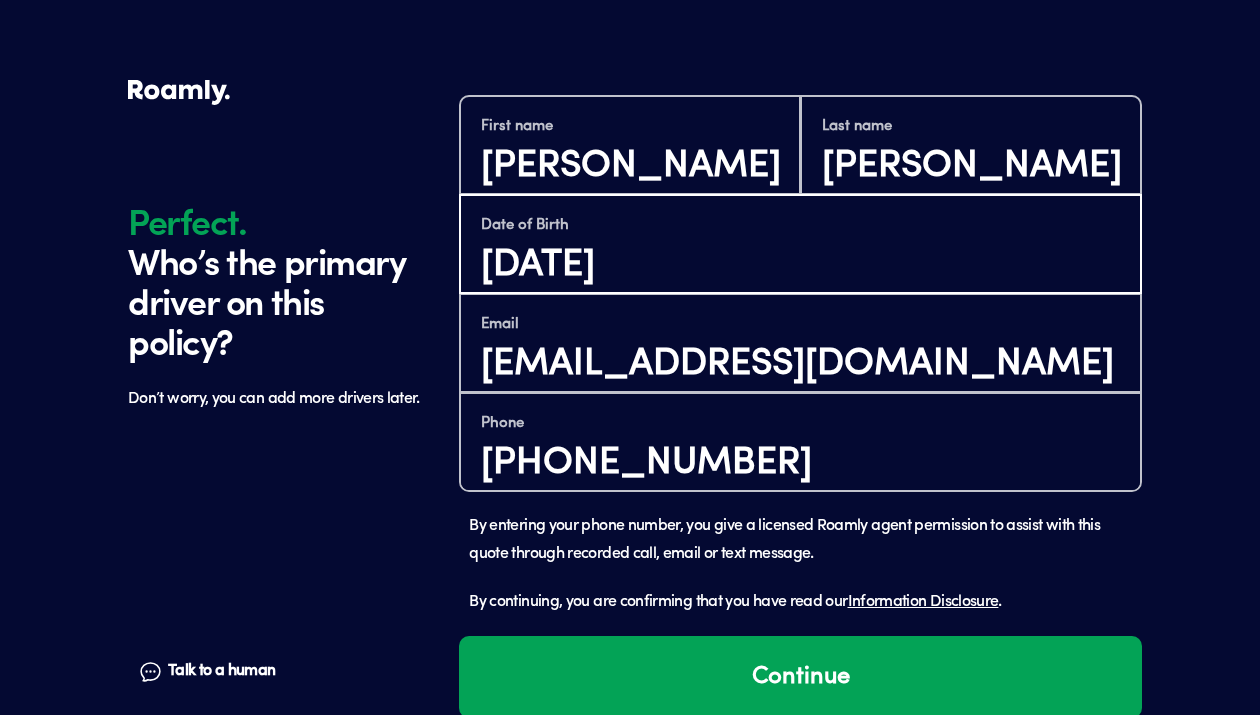 scroll, scrollTop: 1679, scrollLeft: 0, axis: vertical 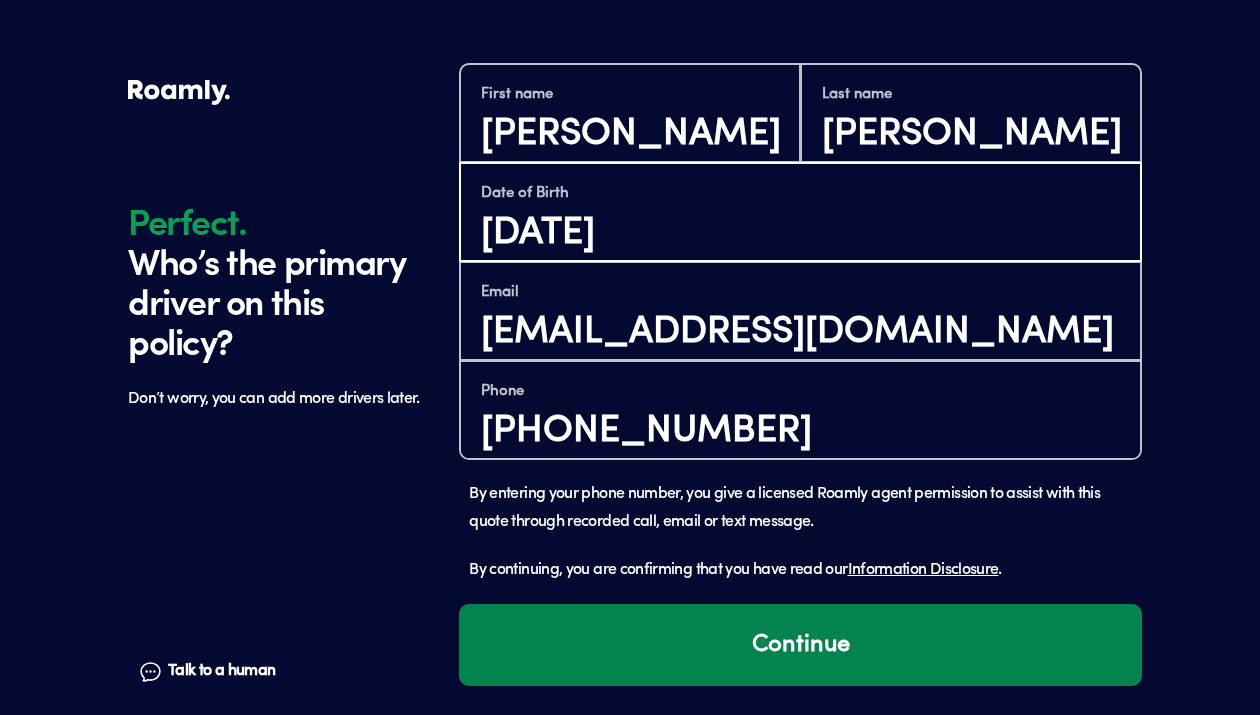 type on "[DATE]" 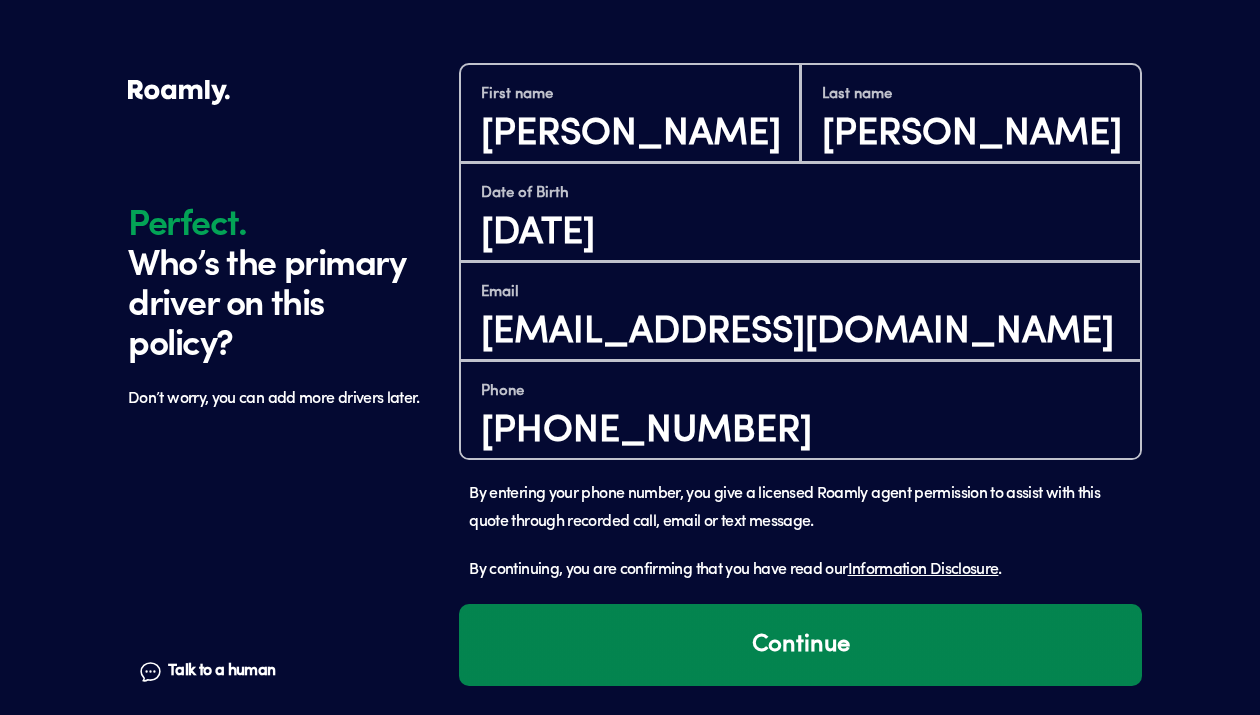 click on "Continue" at bounding box center [800, 645] 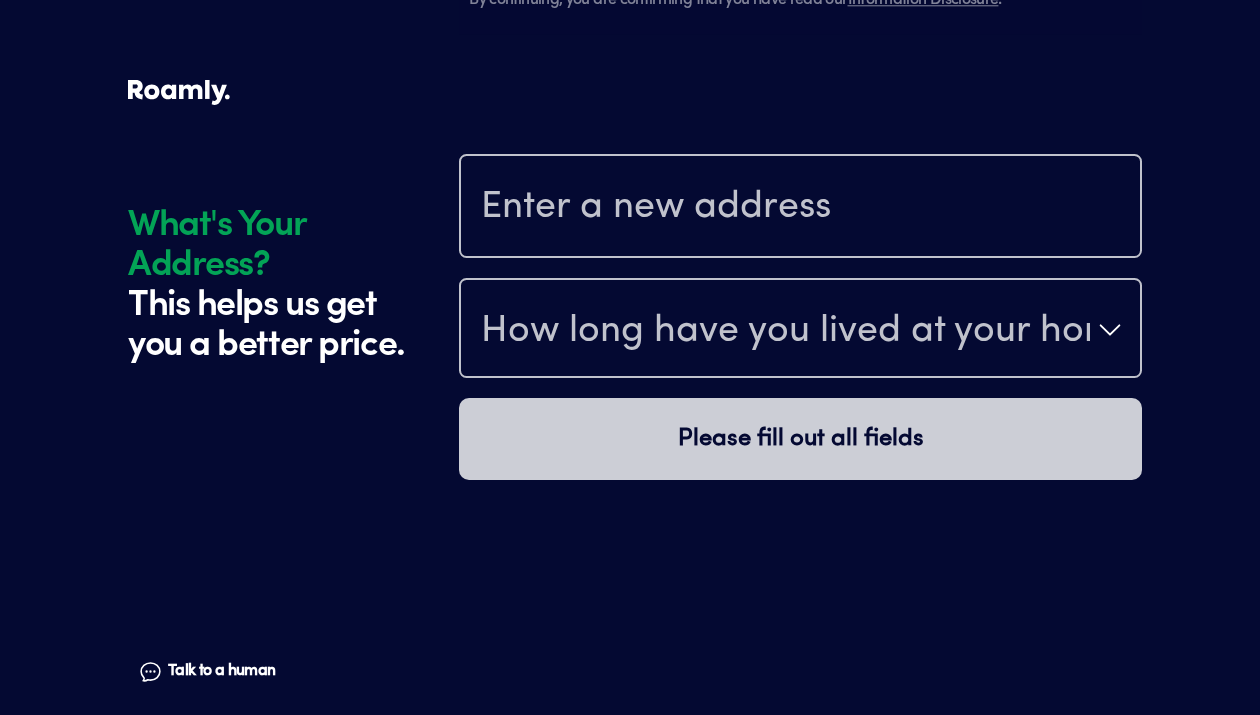 scroll, scrollTop: 2289, scrollLeft: 0, axis: vertical 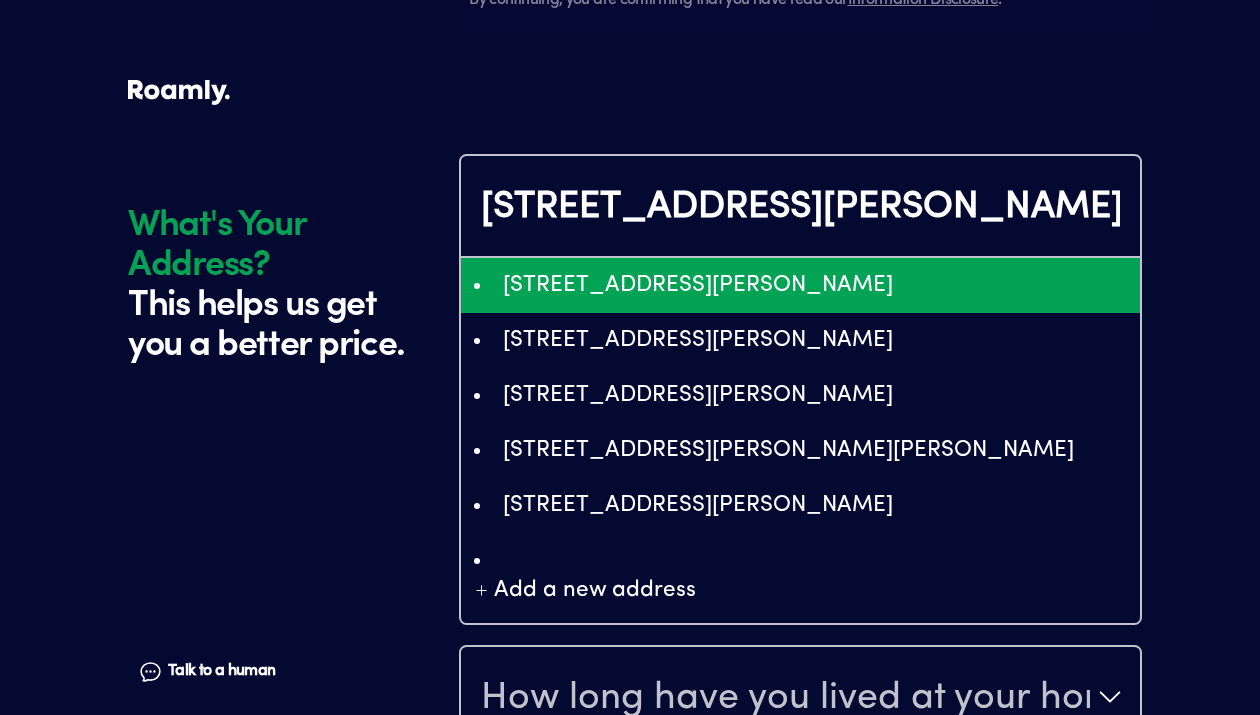 type on "EiwyMjIyIE9sZCBCYWtlciBSb2FkLCBHb29kbGV0dHN2aWxsZSwgVE4sIFVTQSIxEi8KFAoSCRtPEI_AWmSIESkuGo_F0IG9EK4RKhQKEgmZ2zlwwFpkiBG7zWbVZrv-3A" 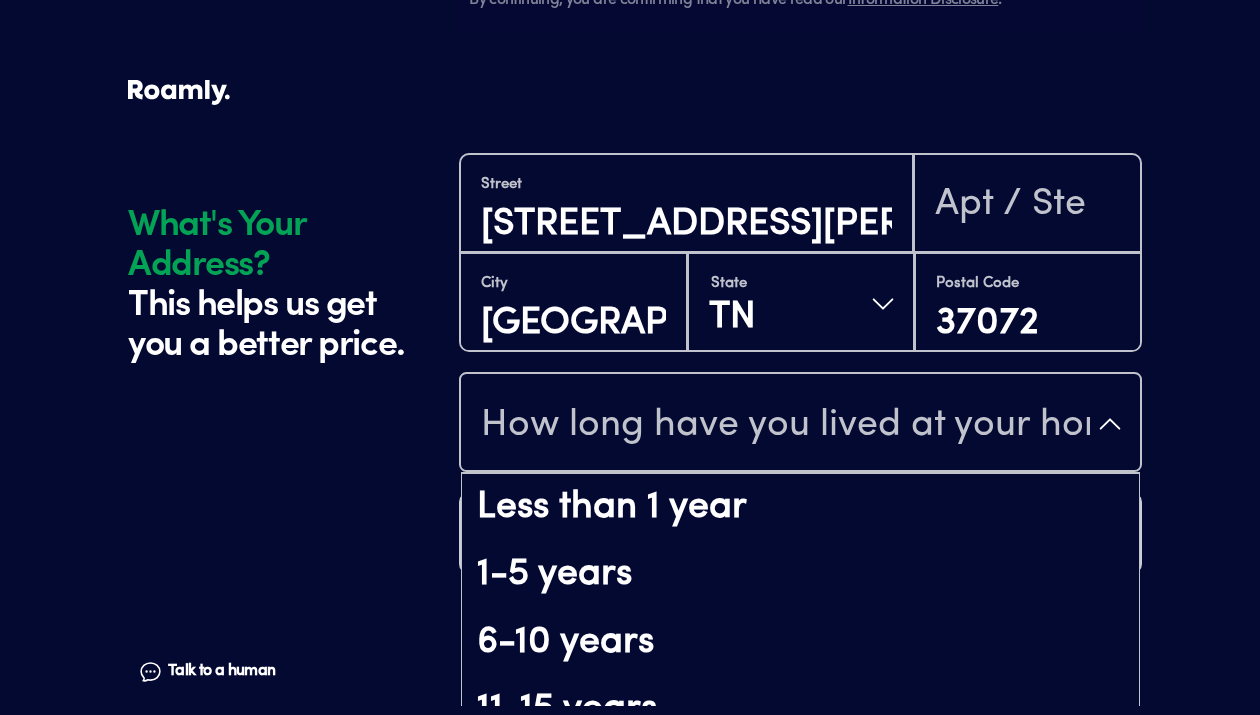 click on "How long have you lived at your home address?" at bounding box center (800, 424) 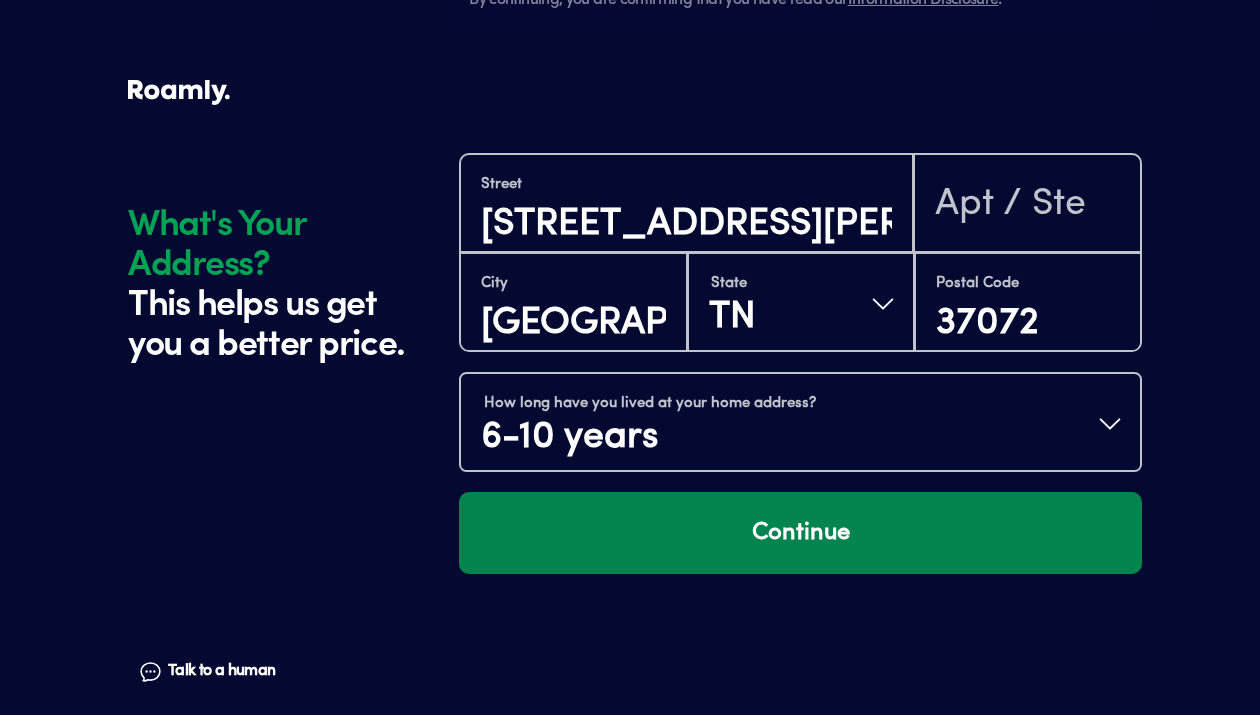 click on "Continue" at bounding box center (800, 533) 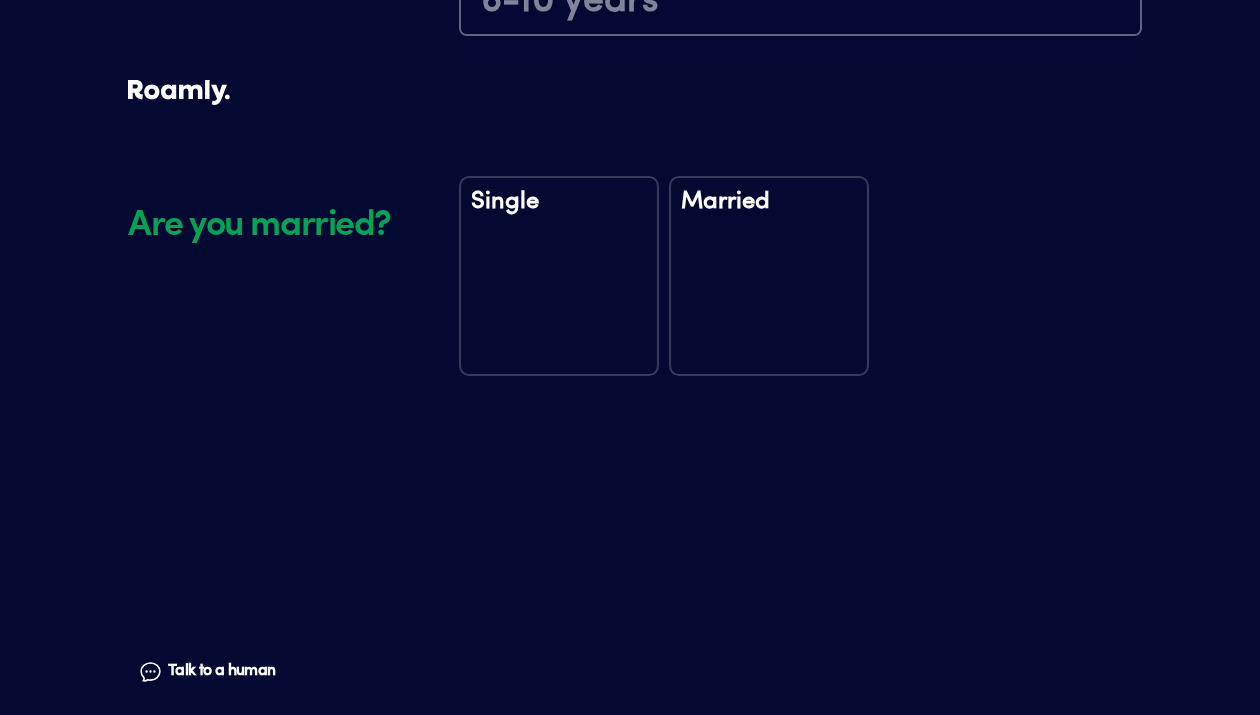 scroll, scrollTop: 2760, scrollLeft: 0, axis: vertical 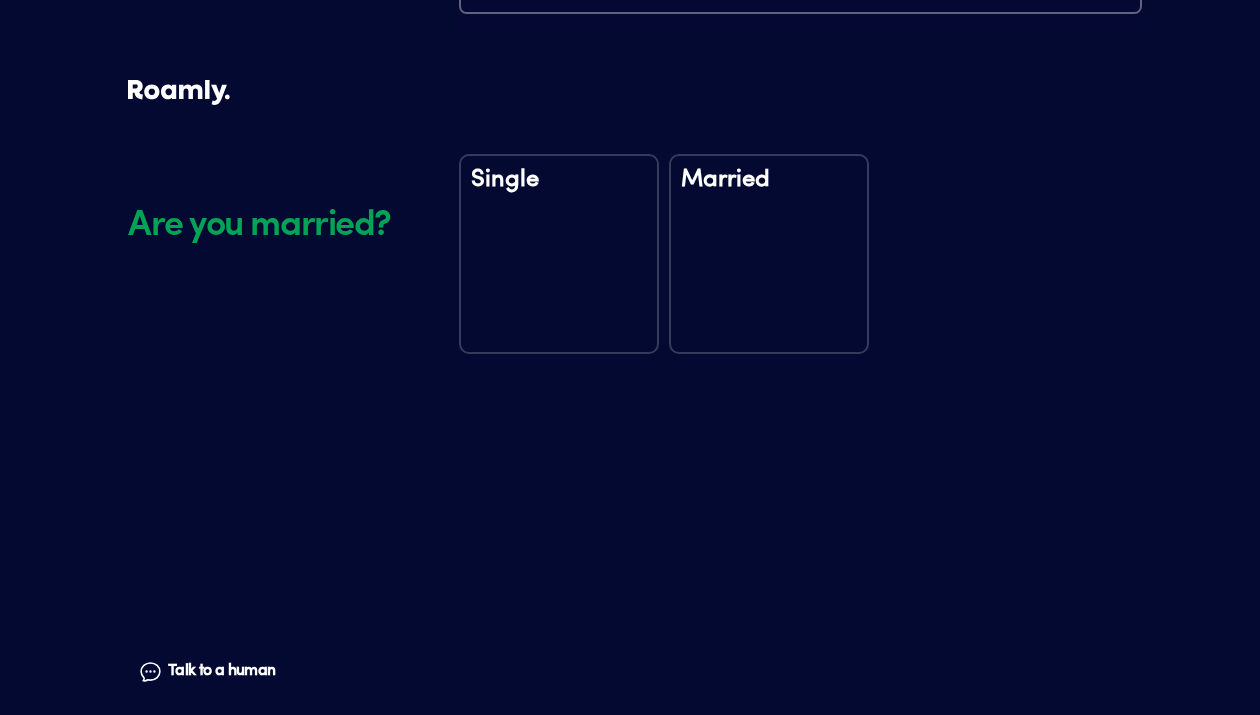 click on "Married" at bounding box center [769, 254] 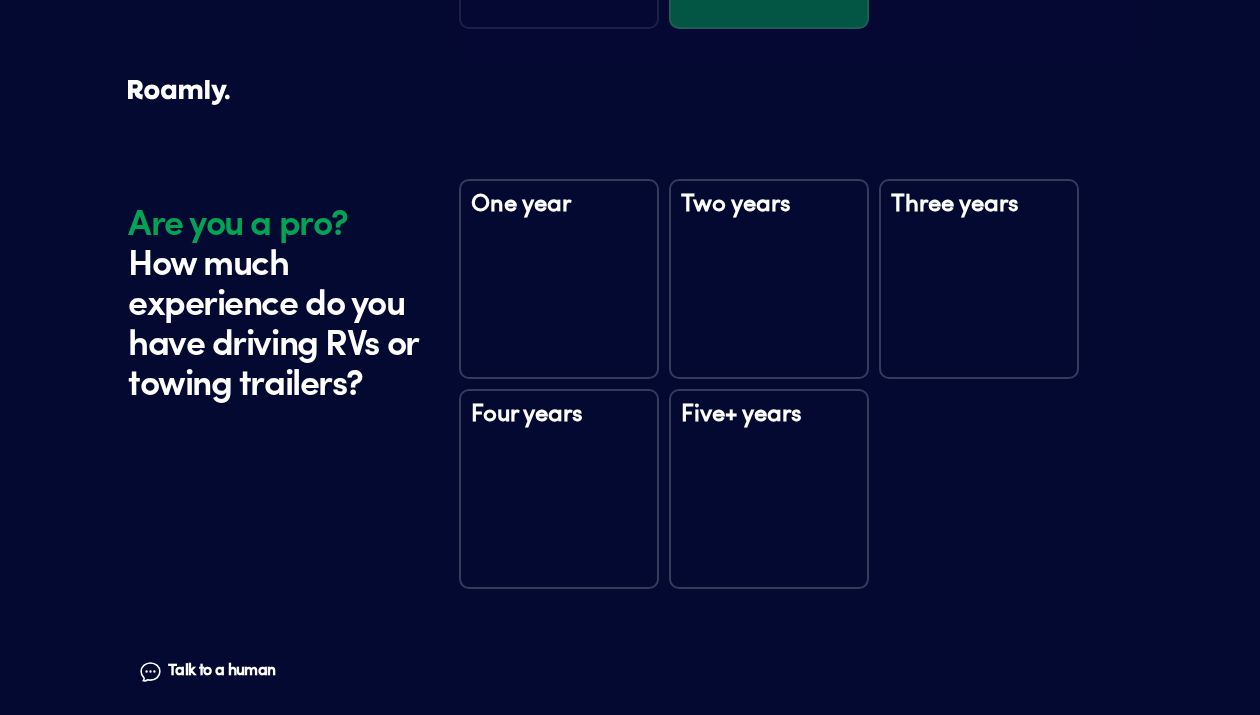 scroll, scrollTop: 3150, scrollLeft: 0, axis: vertical 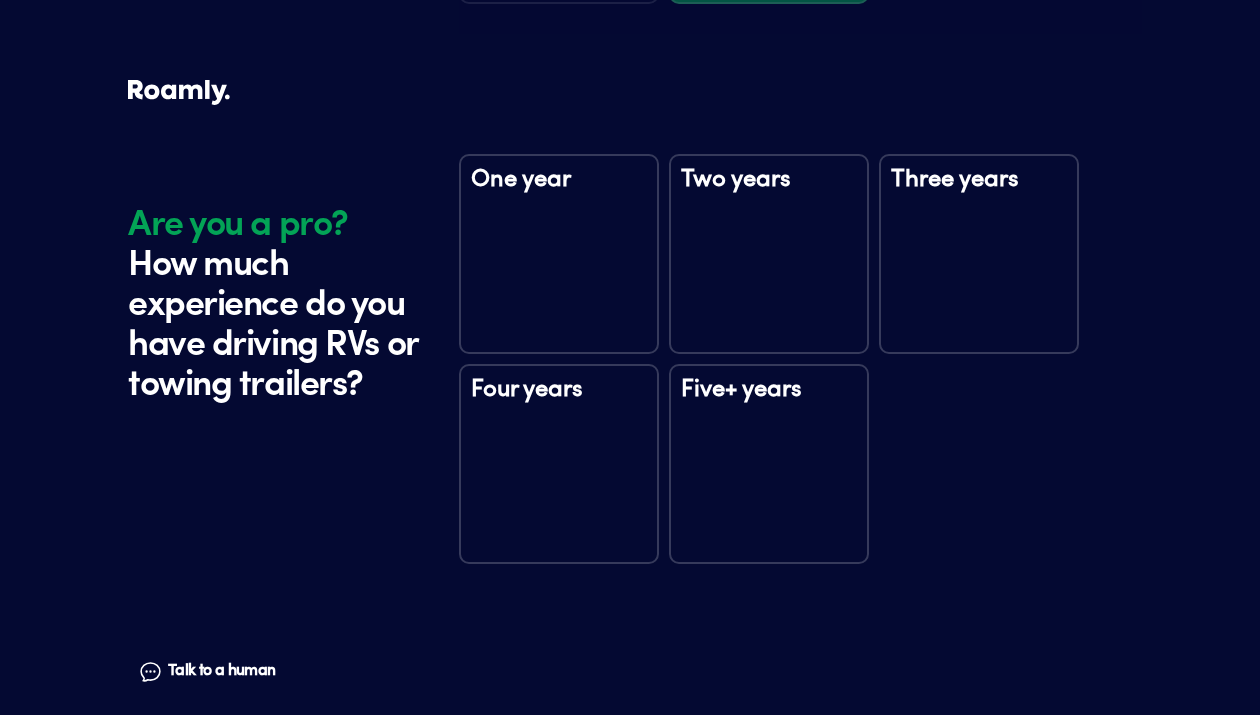 click on "Two years" at bounding box center (769, 254) 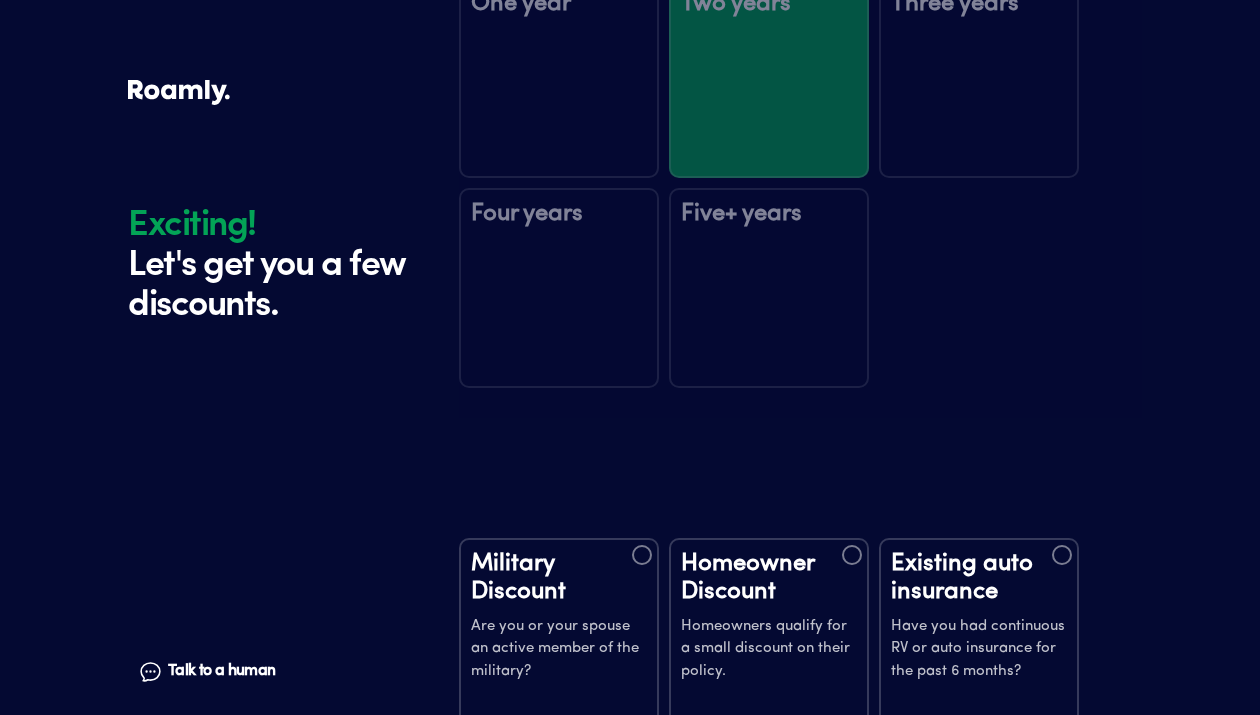 scroll, scrollTop: 3358, scrollLeft: 0, axis: vertical 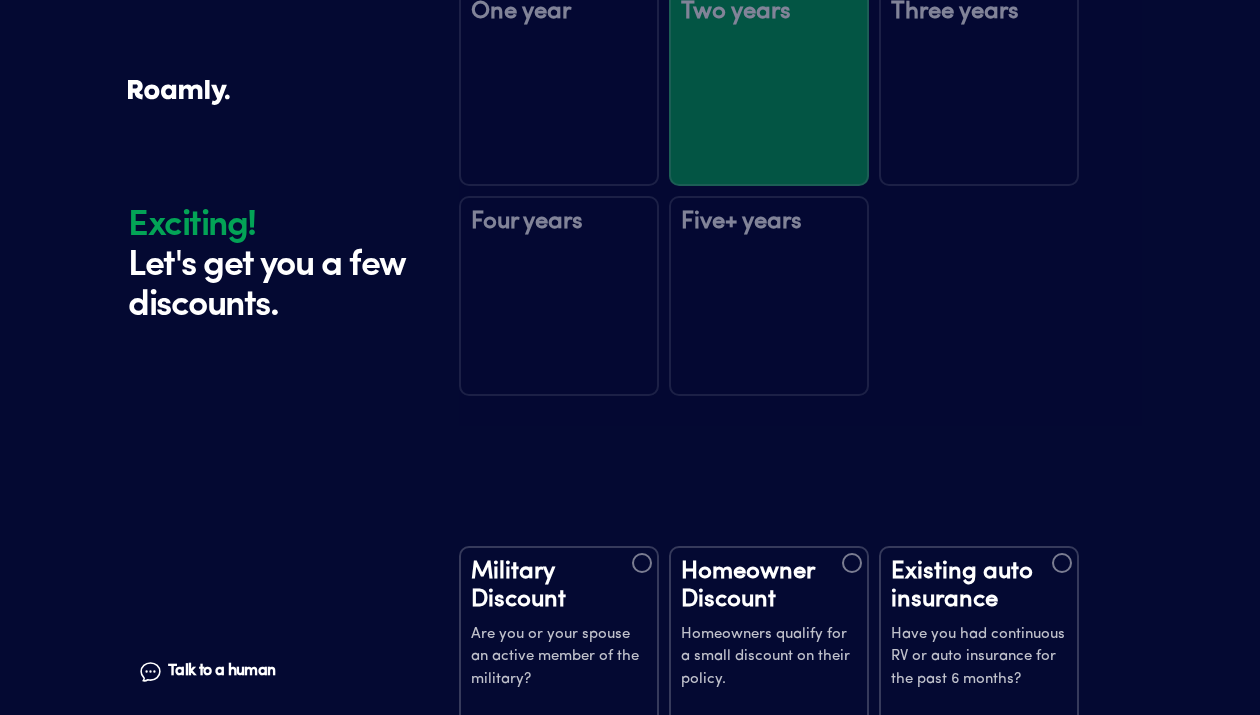 click at bounding box center [800, 186] 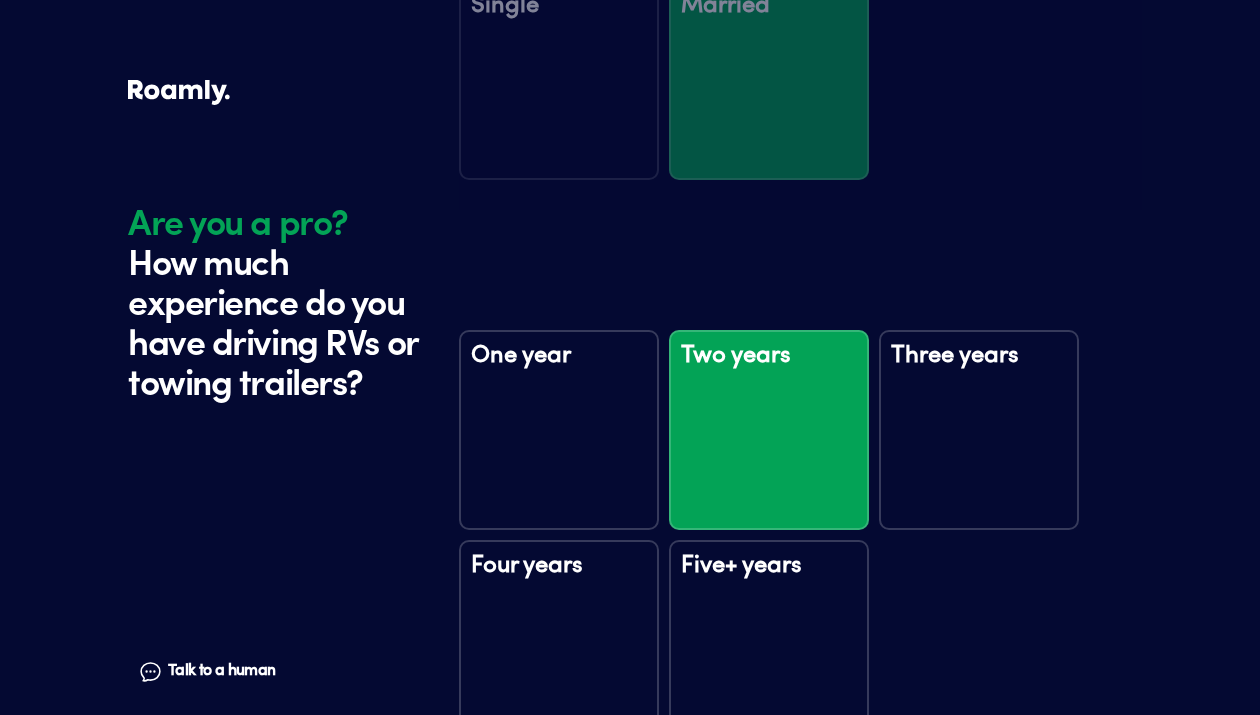scroll, scrollTop: 3150, scrollLeft: 0, axis: vertical 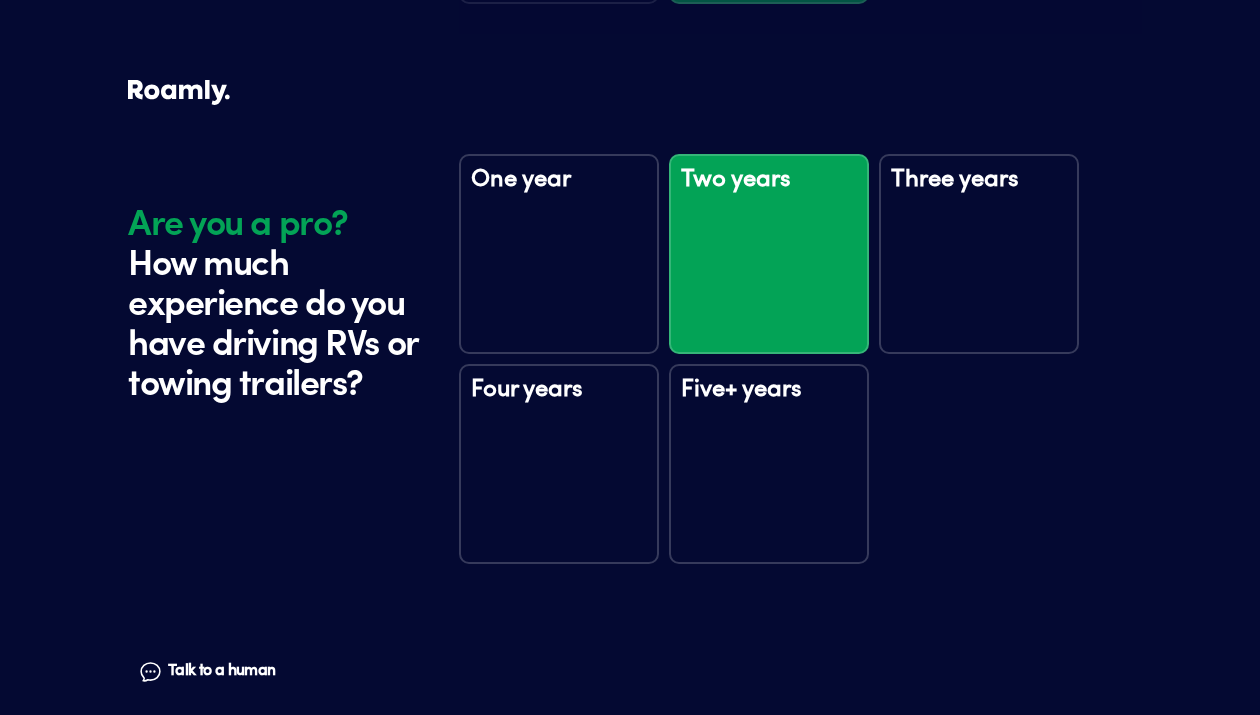click on "Five+ years" at bounding box center [769, 403] 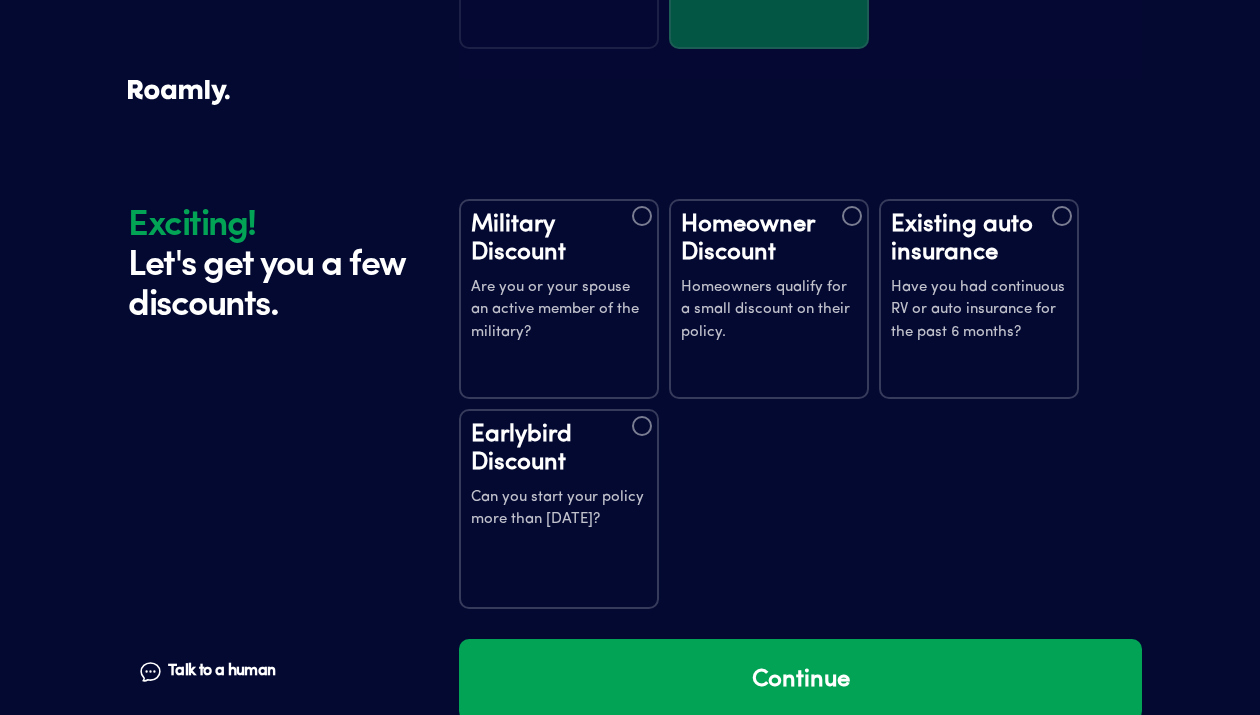 scroll, scrollTop: 3750, scrollLeft: 0, axis: vertical 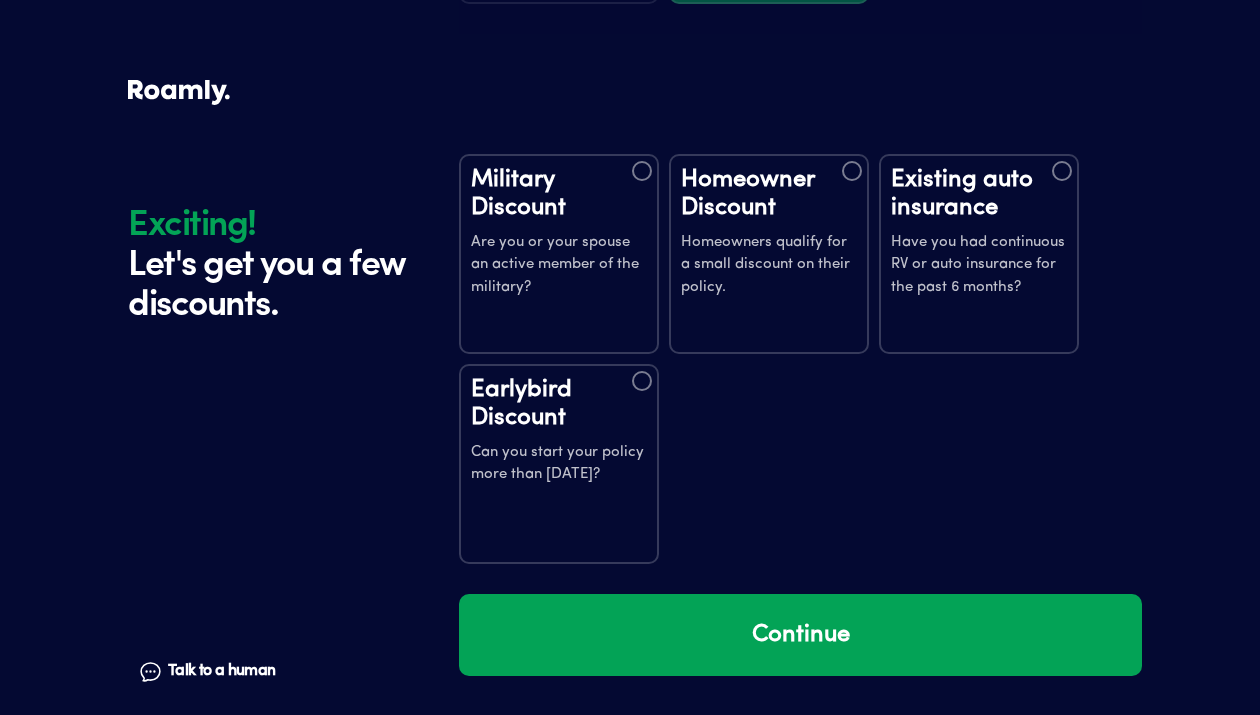 click at bounding box center [852, 171] 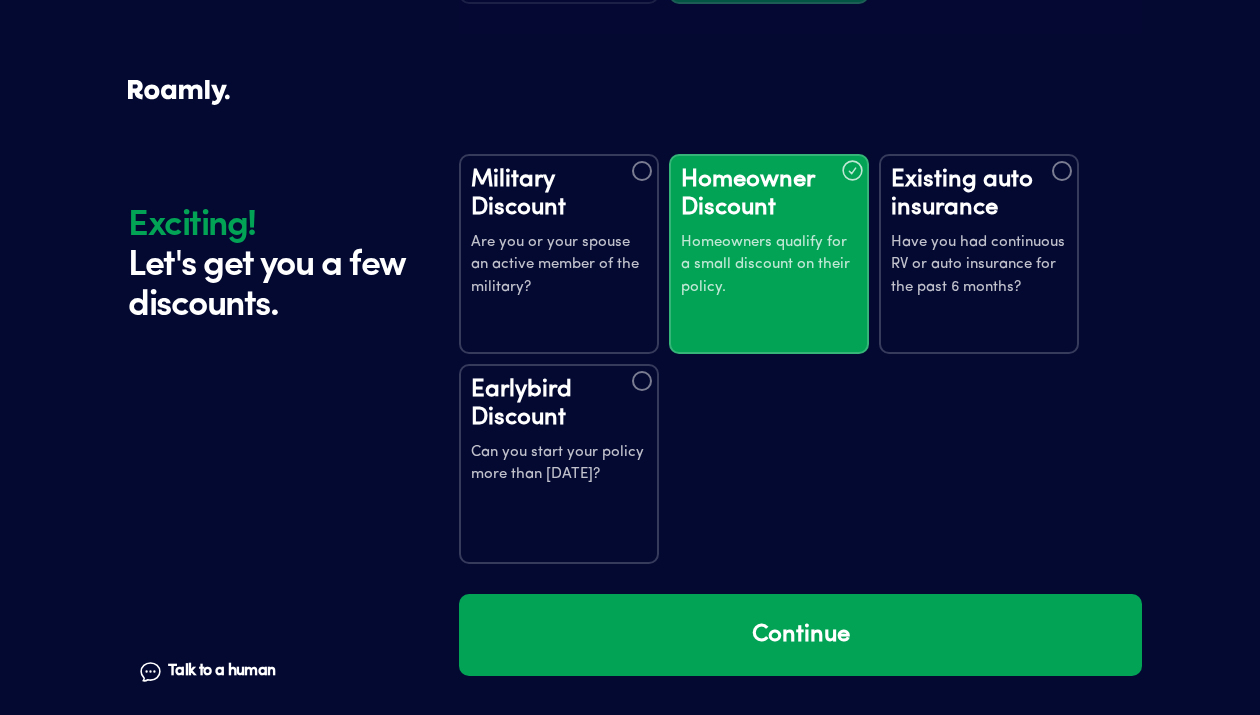 click on "Existing auto insurance" at bounding box center (979, 194) 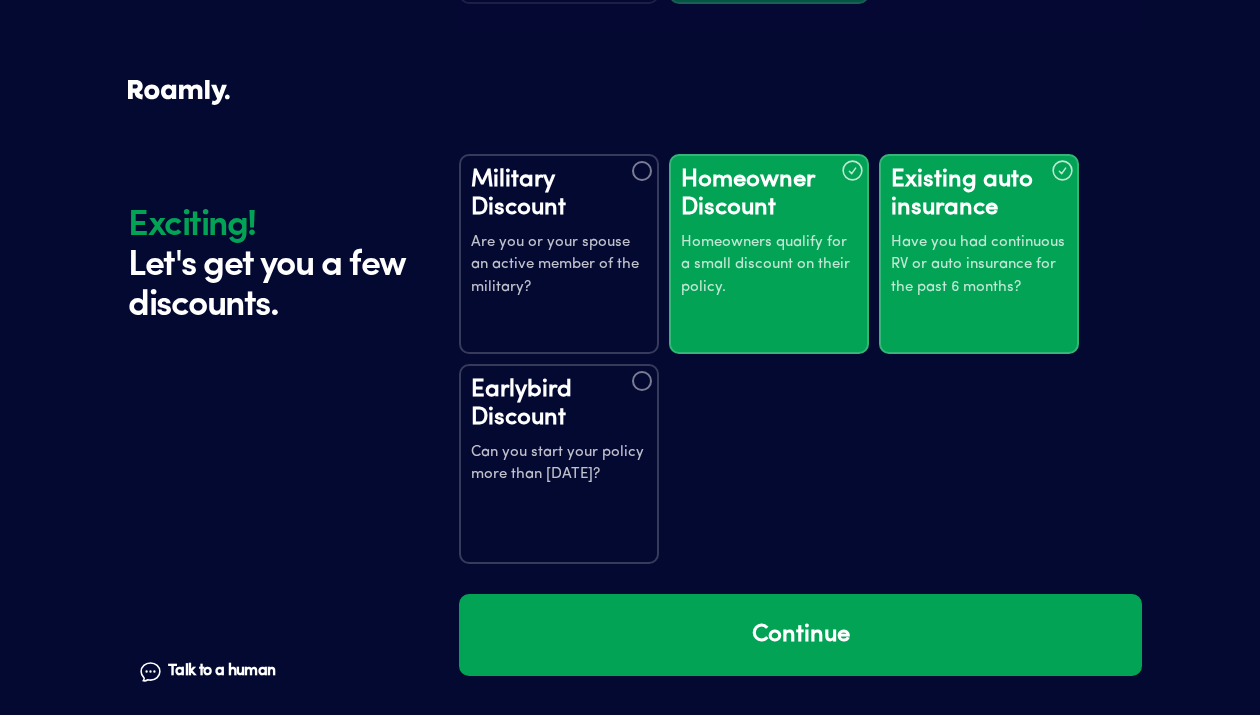click on "Earlybird Discount" at bounding box center (559, 404) 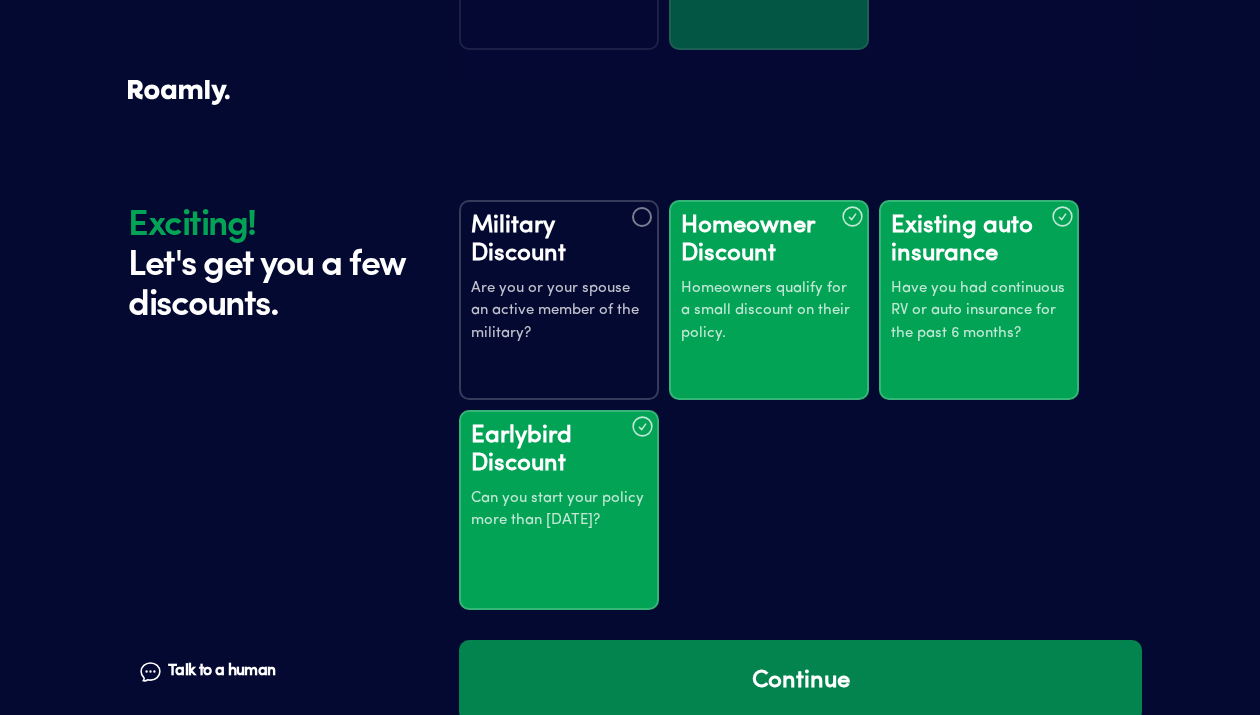 scroll, scrollTop: 3750, scrollLeft: 0, axis: vertical 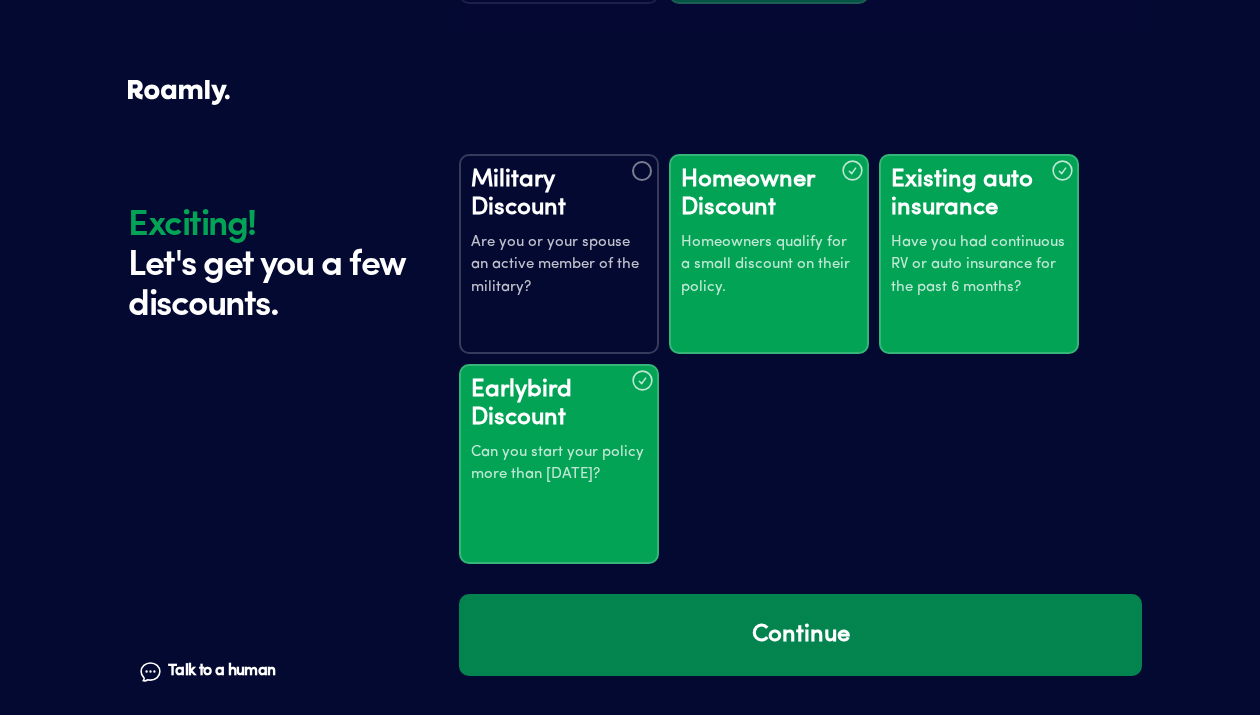 click on "Continue" at bounding box center [800, 635] 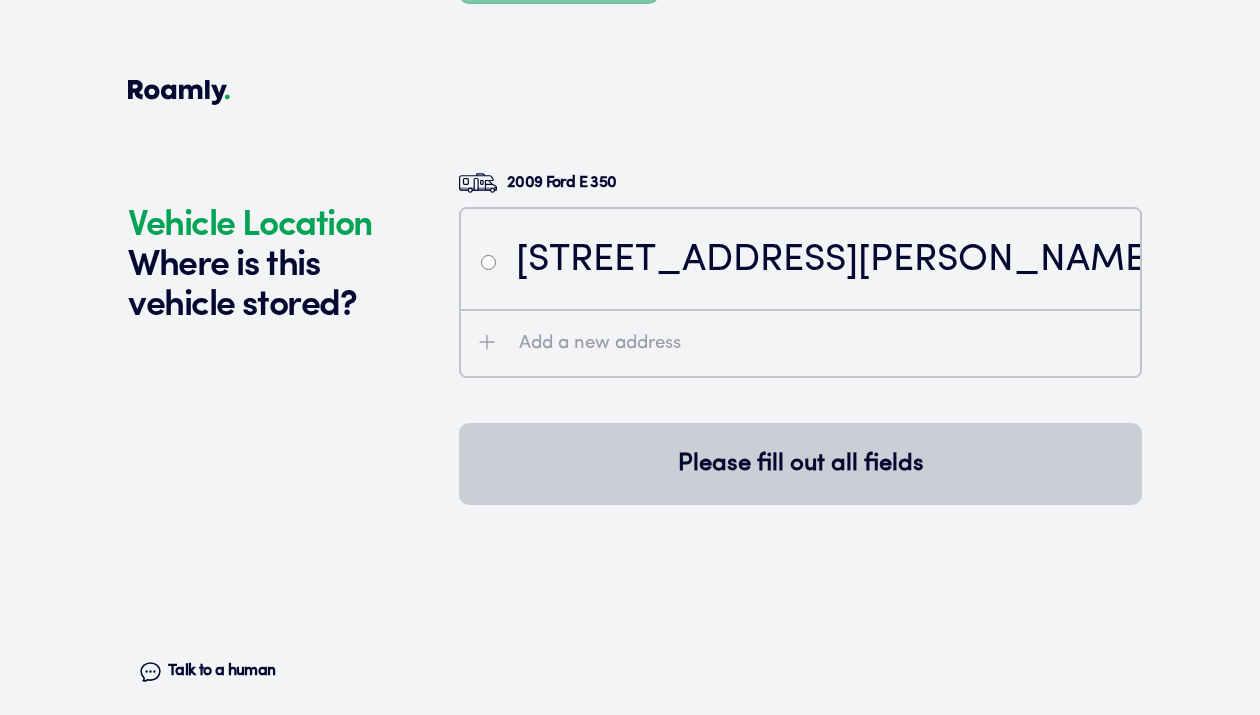 scroll, scrollTop: 4350, scrollLeft: 0, axis: vertical 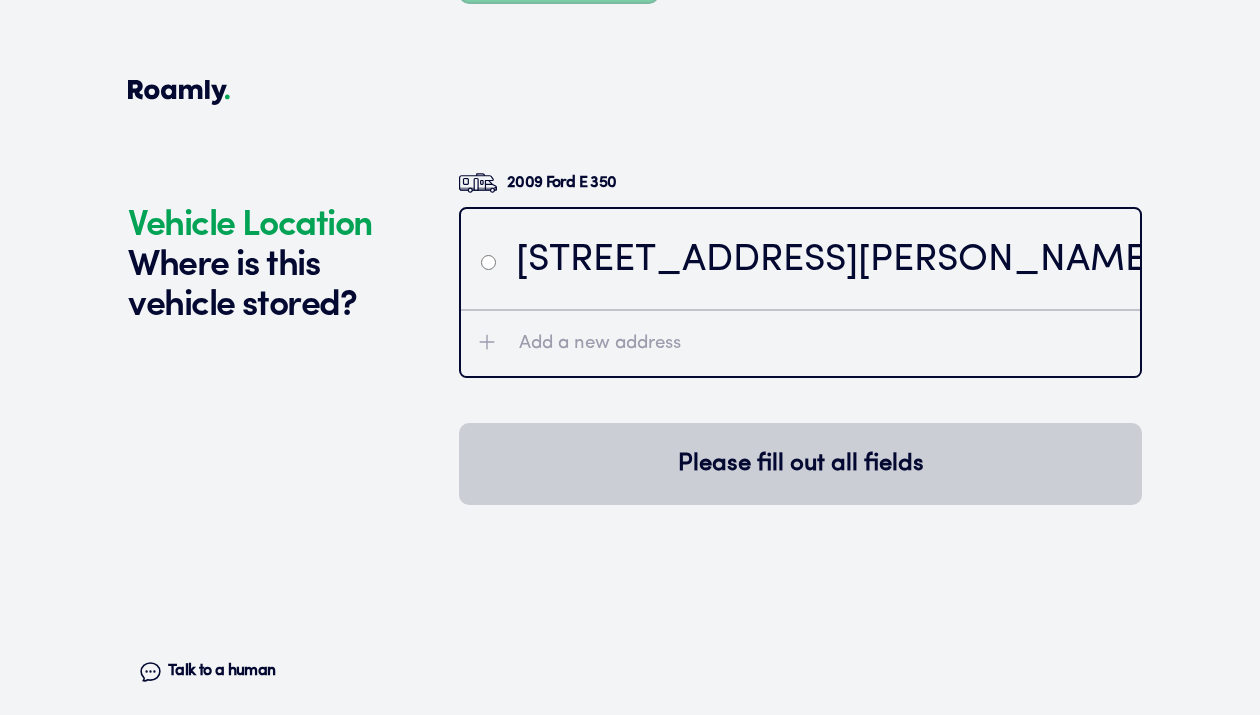 click on "[STREET_ADDRESS][PERSON_NAME]" at bounding box center [800, 259] 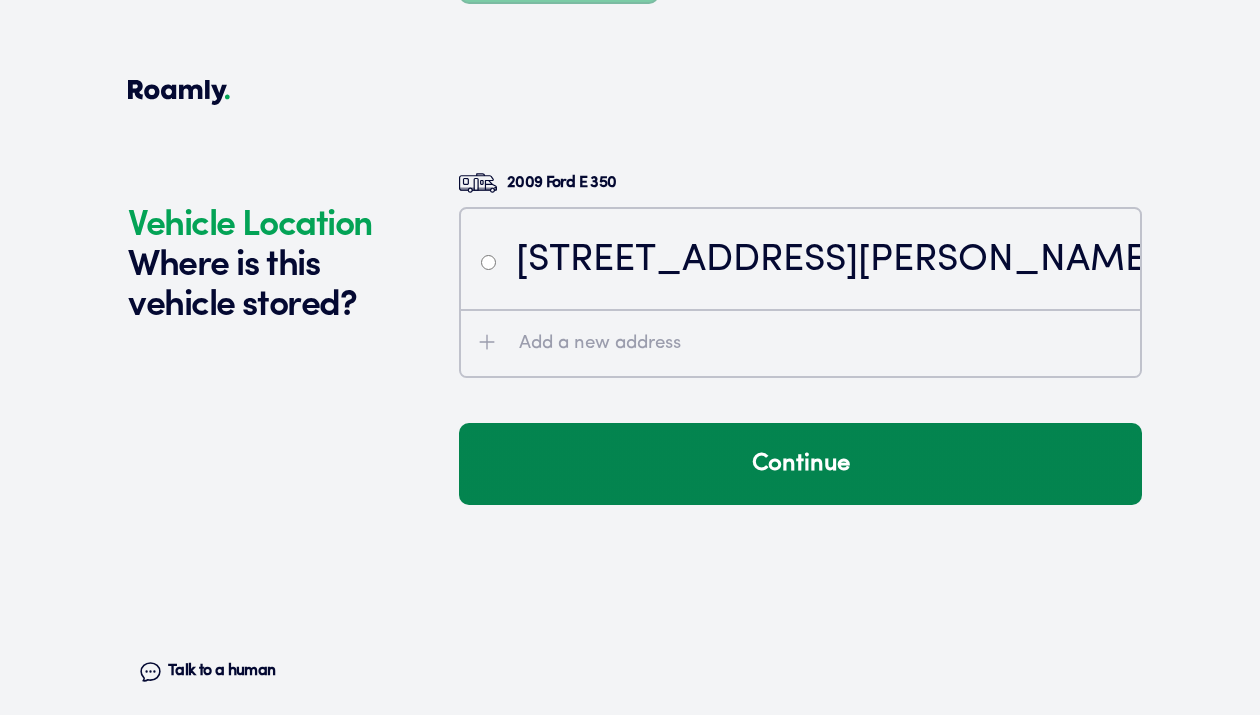 click on "Continue" at bounding box center (800, 464) 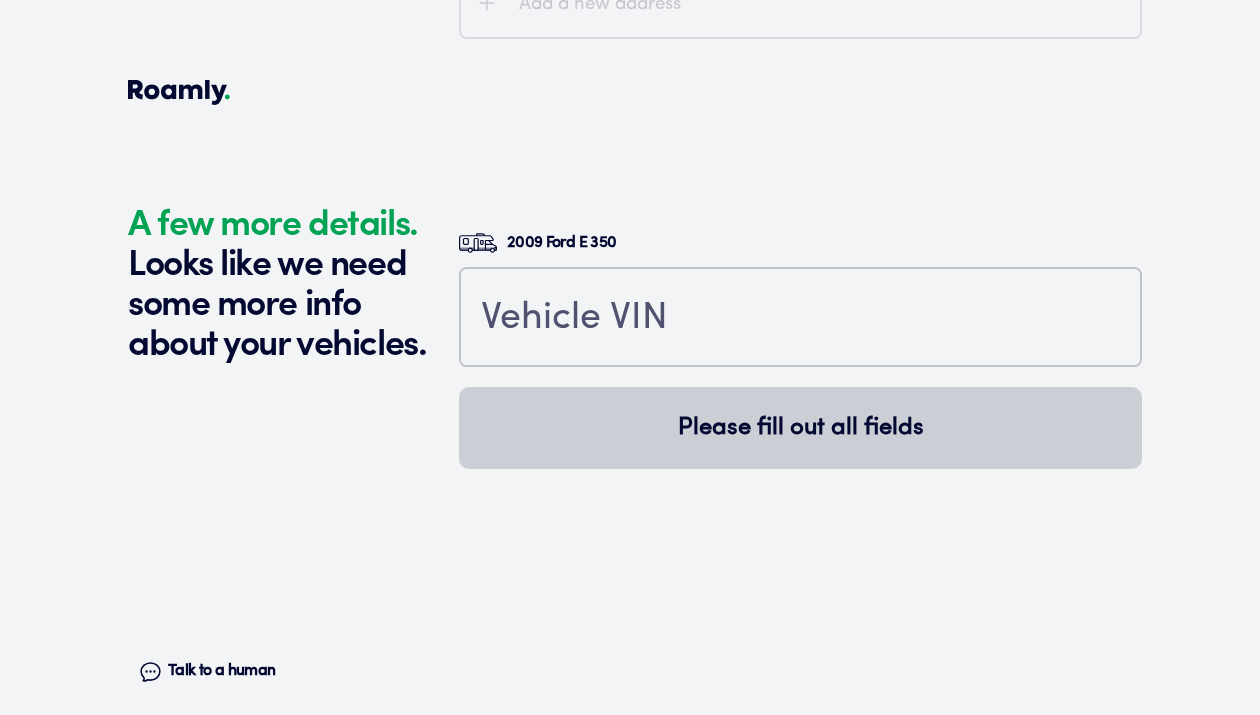 scroll, scrollTop: 4789, scrollLeft: 0, axis: vertical 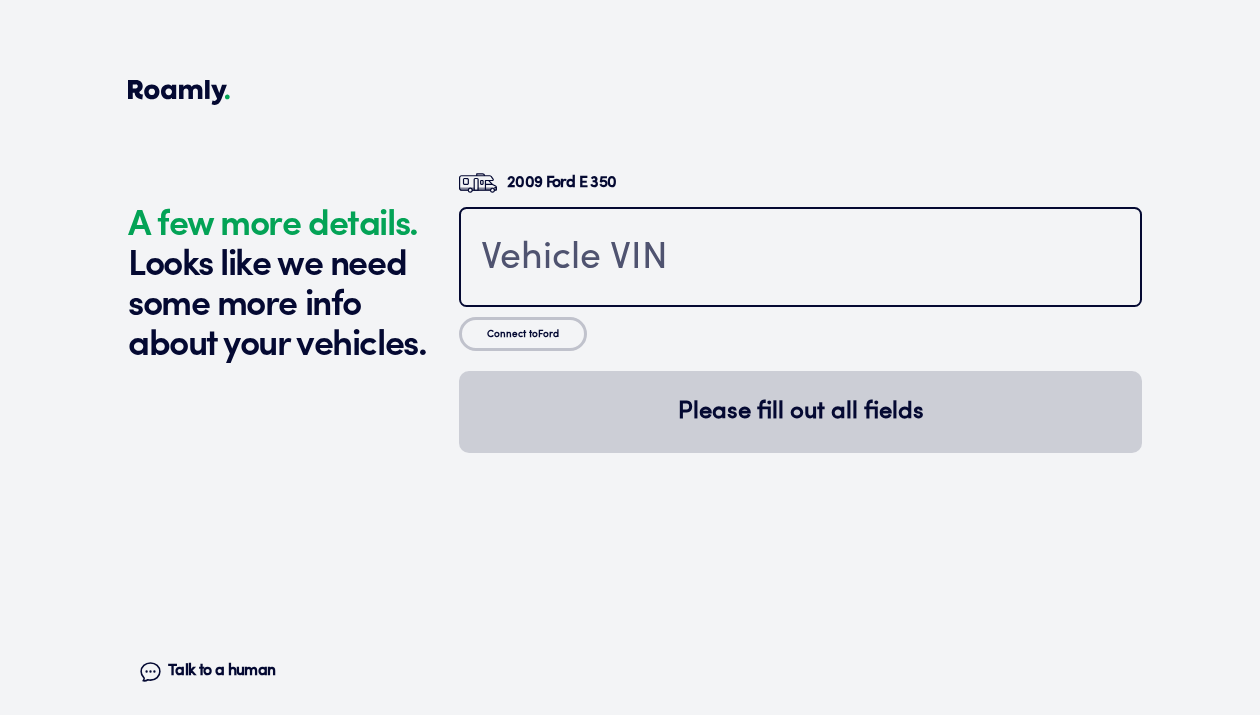 click at bounding box center (800, 259) 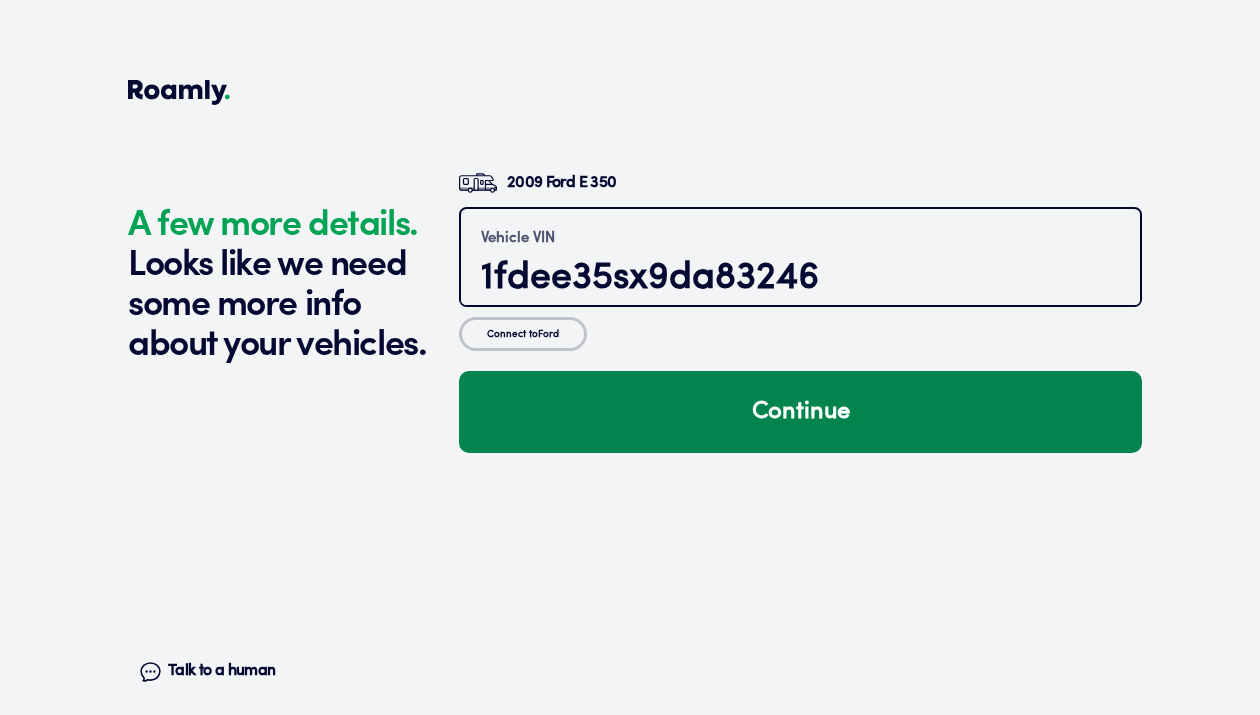 type on "1fdee35sx9da83246" 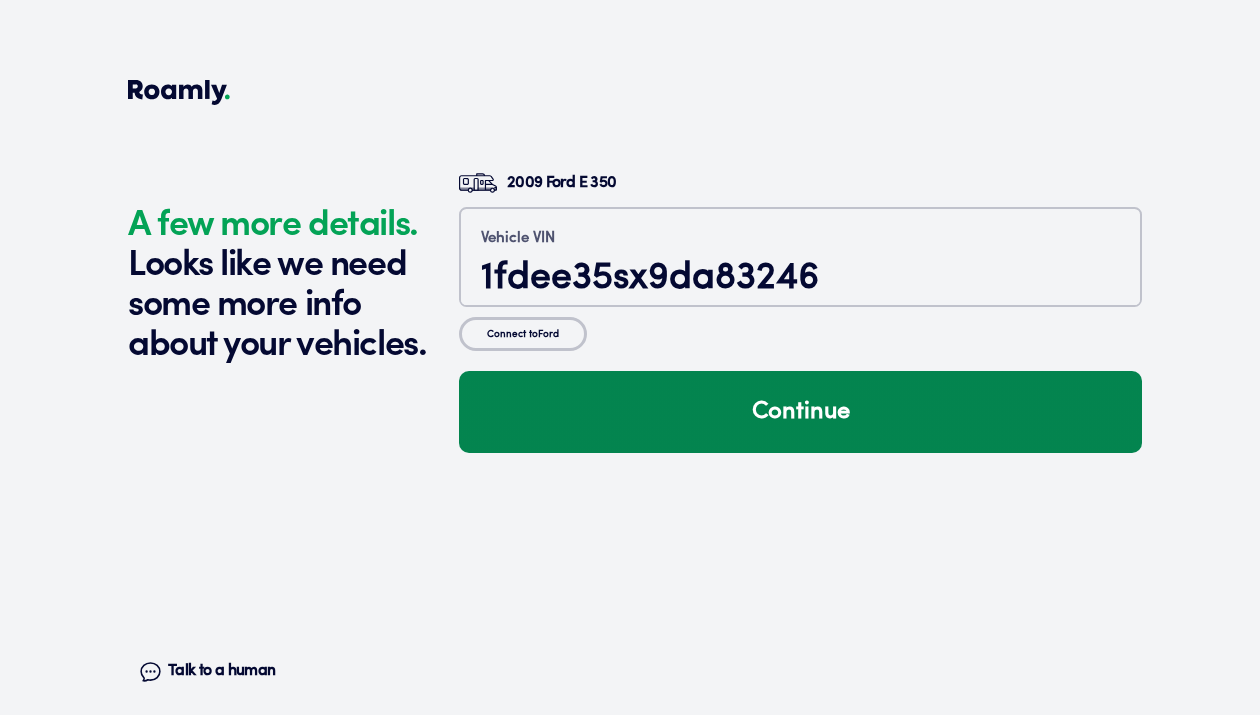 click on "Continue" at bounding box center (800, 412) 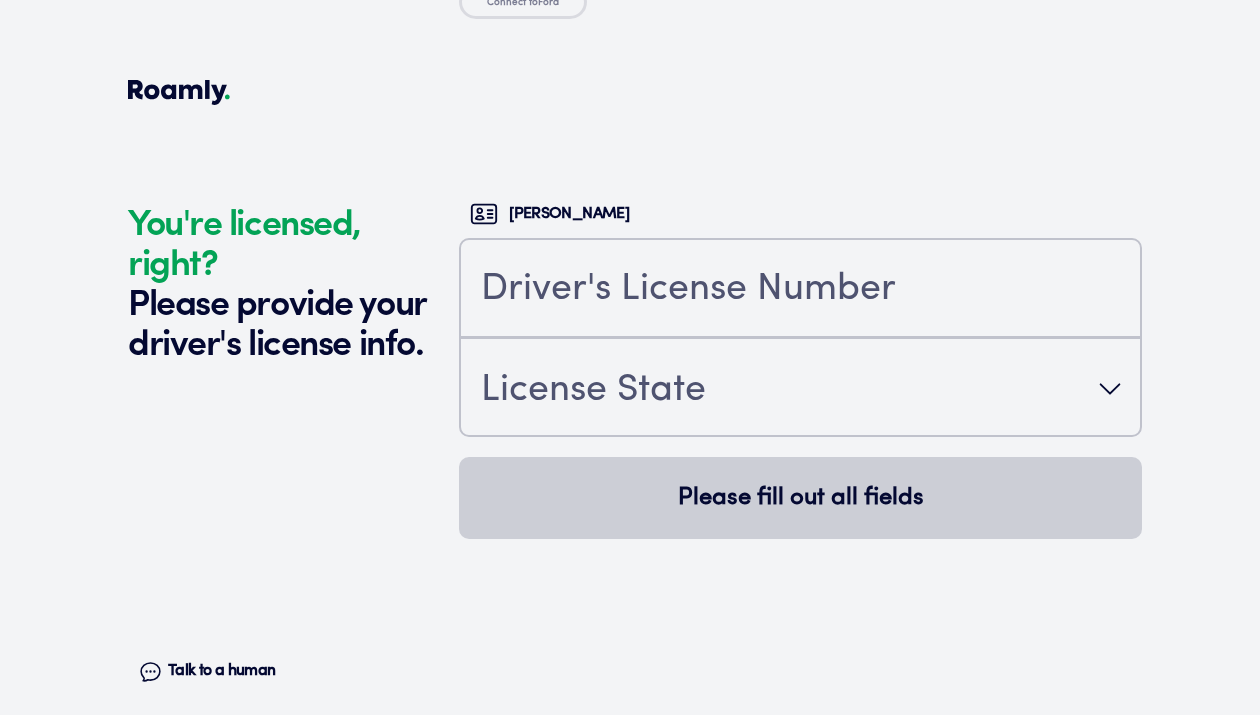 scroll, scrollTop: 5176, scrollLeft: 0, axis: vertical 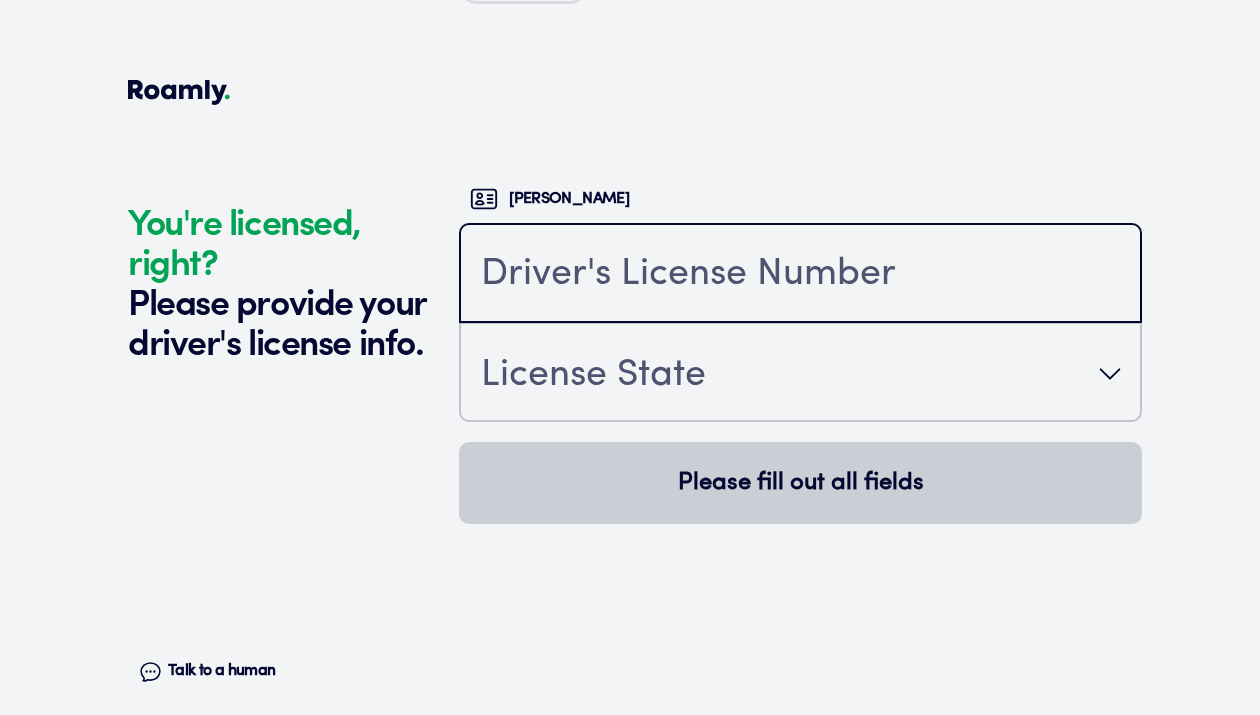 click at bounding box center [800, 275] 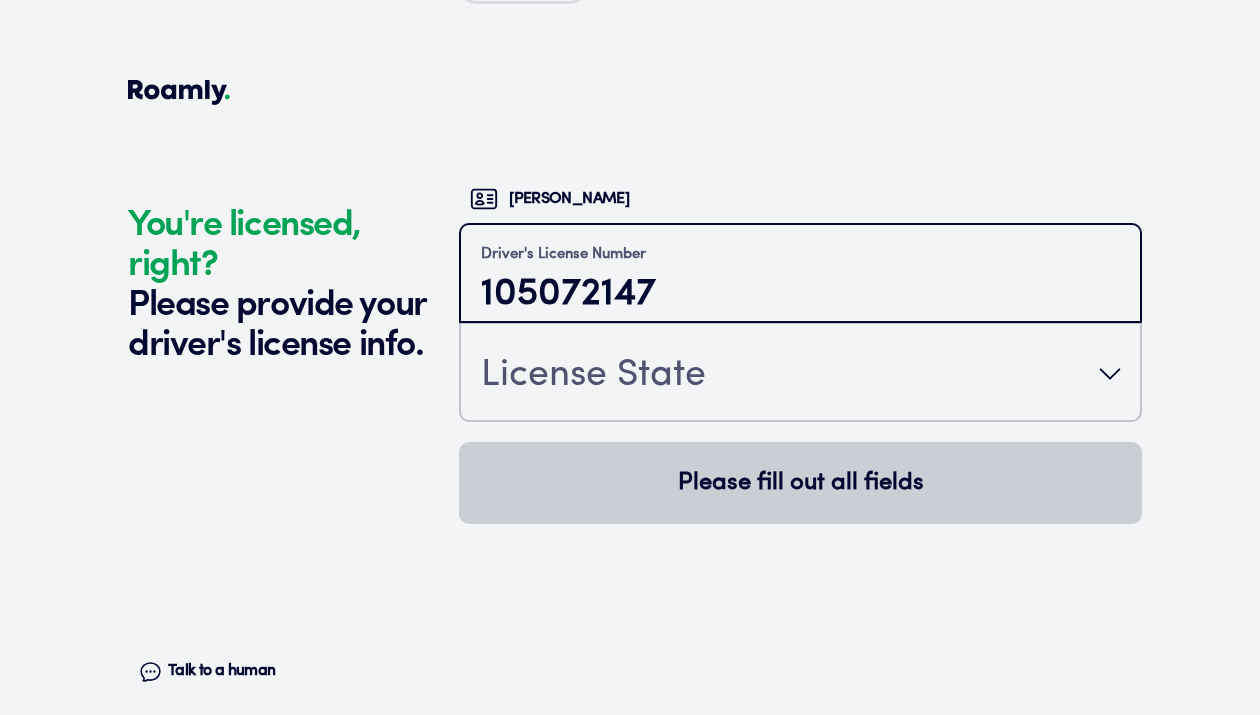 type on "105072147" 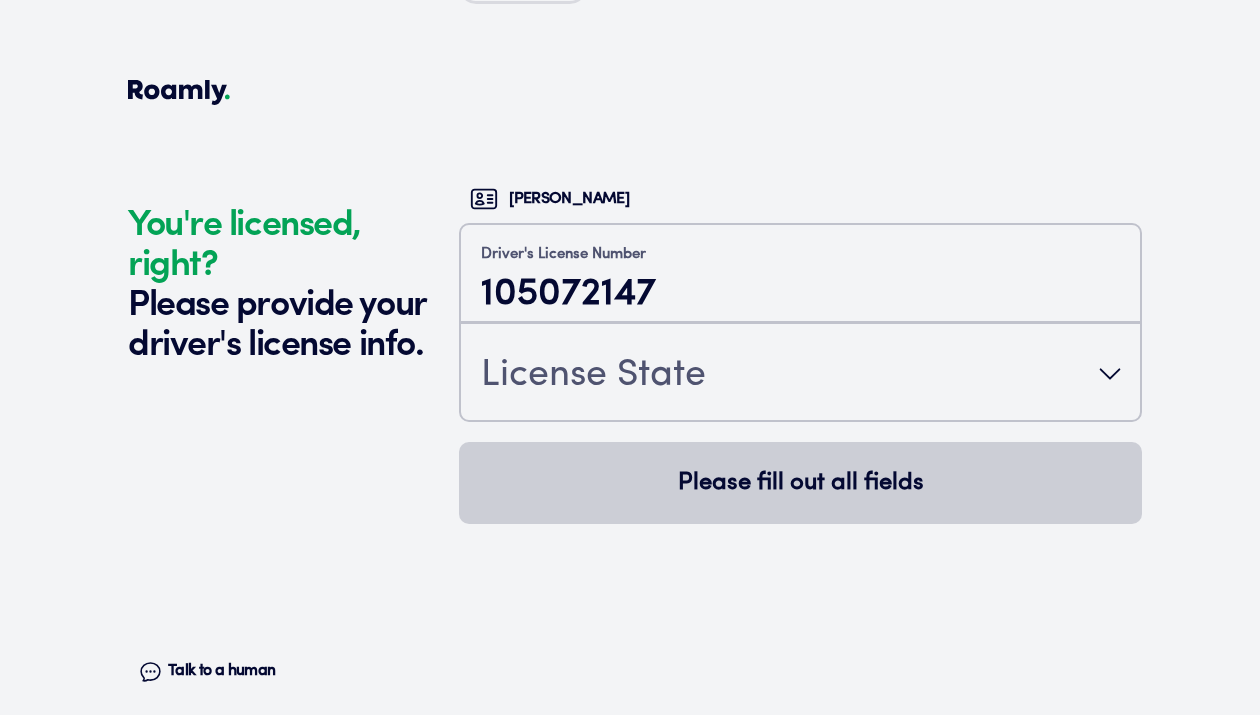 click on "License State" at bounding box center [800, 374] 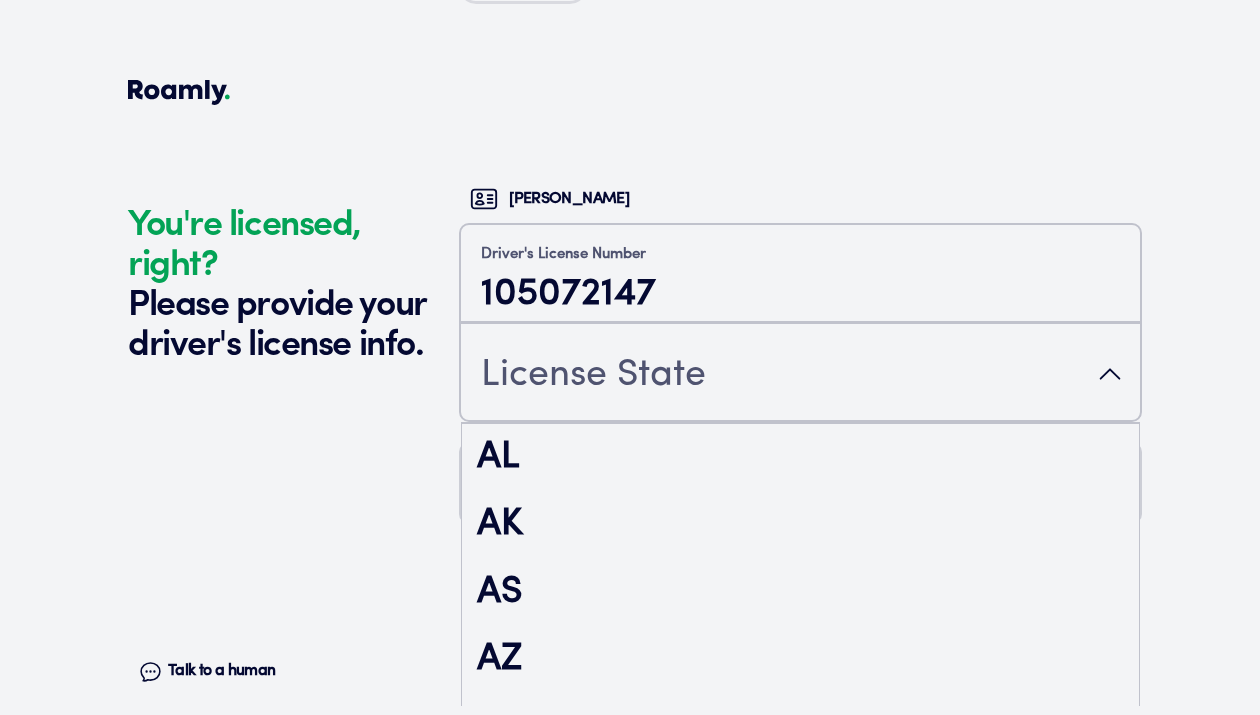 scroll, scrollTop: 215, scrollLeft: 0, axis: vertical 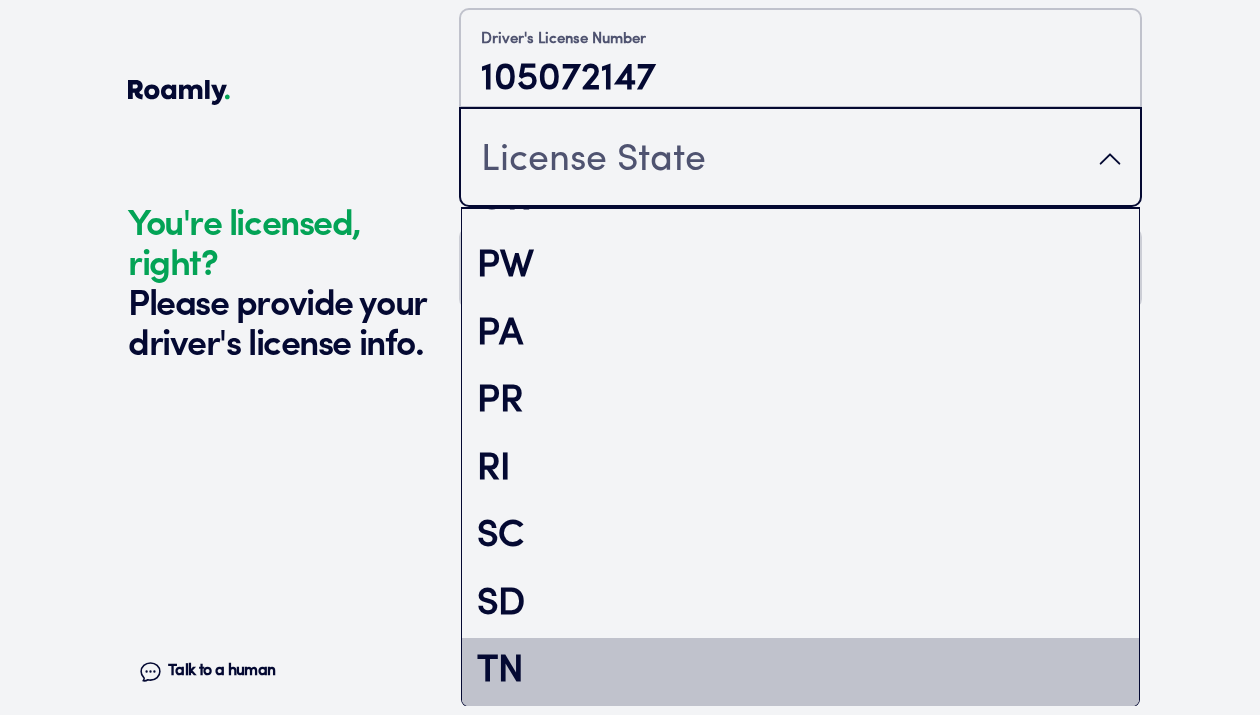 click on "TN" at bounding box center (800, 672) 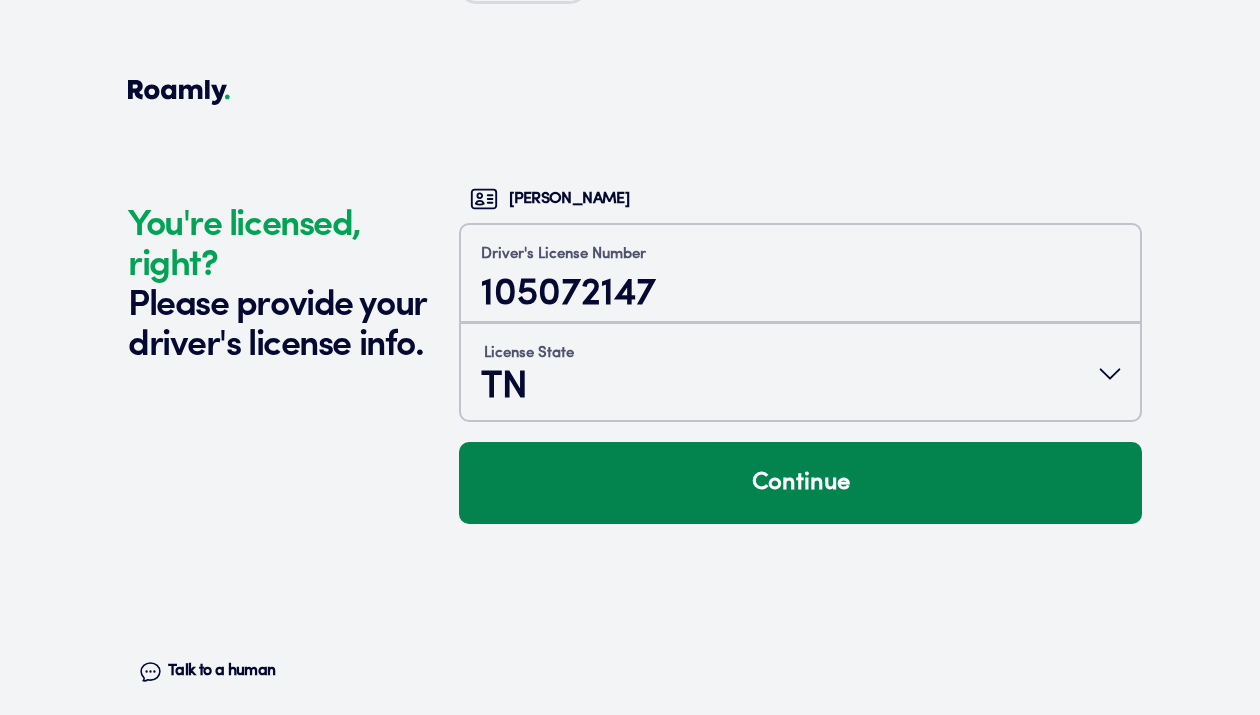 click on "Continue" at bounding box center [800, 483] 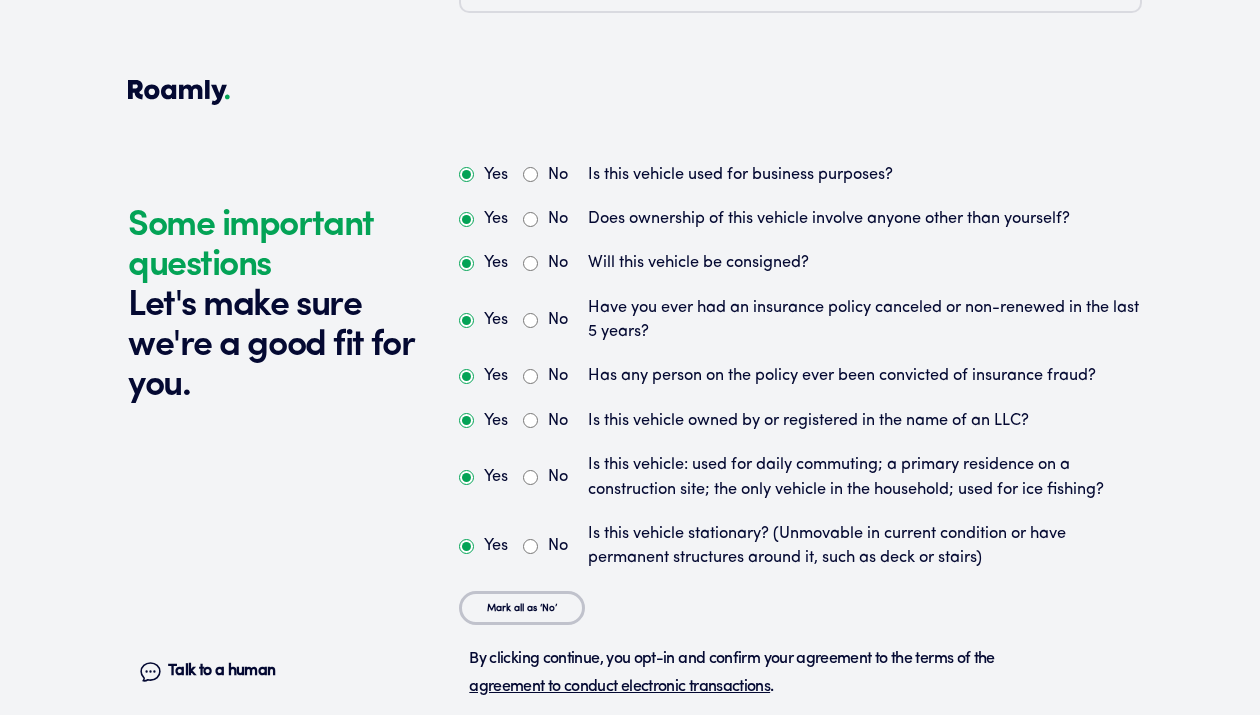 scroll, scrollTop: 5647, scrollLeft: 0, axis: vertical 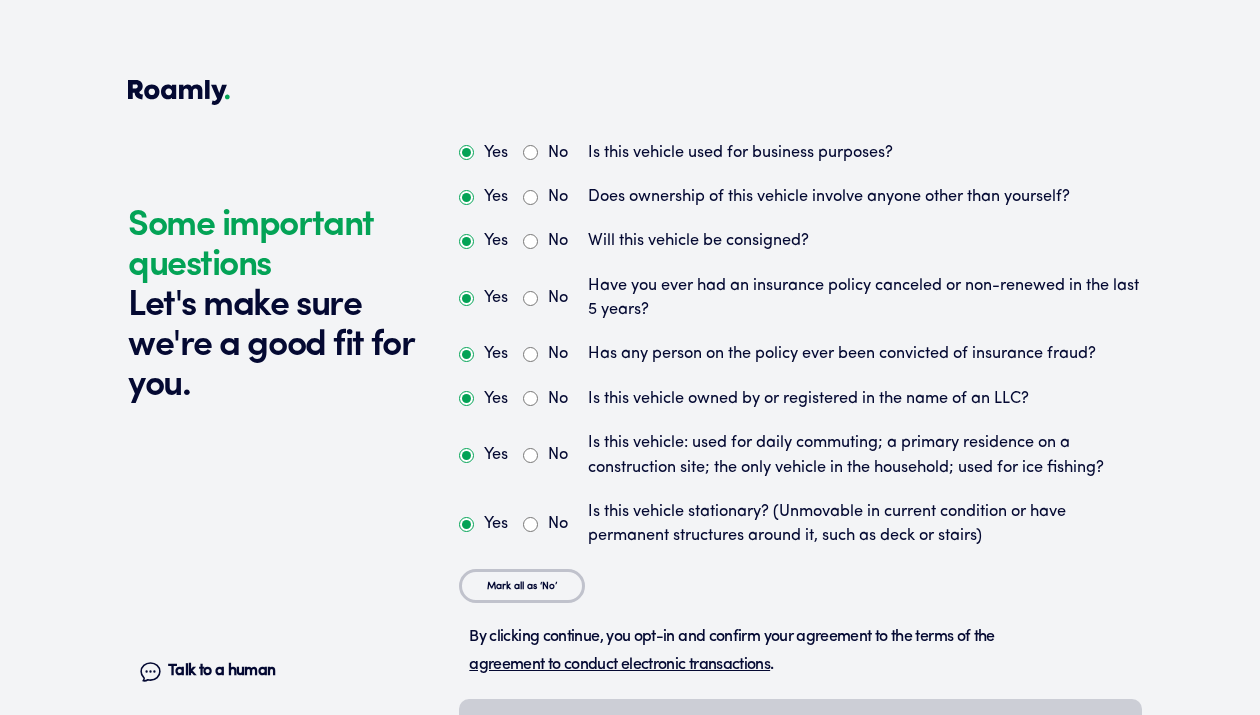 click on "No" at bounding box center (530, 152) 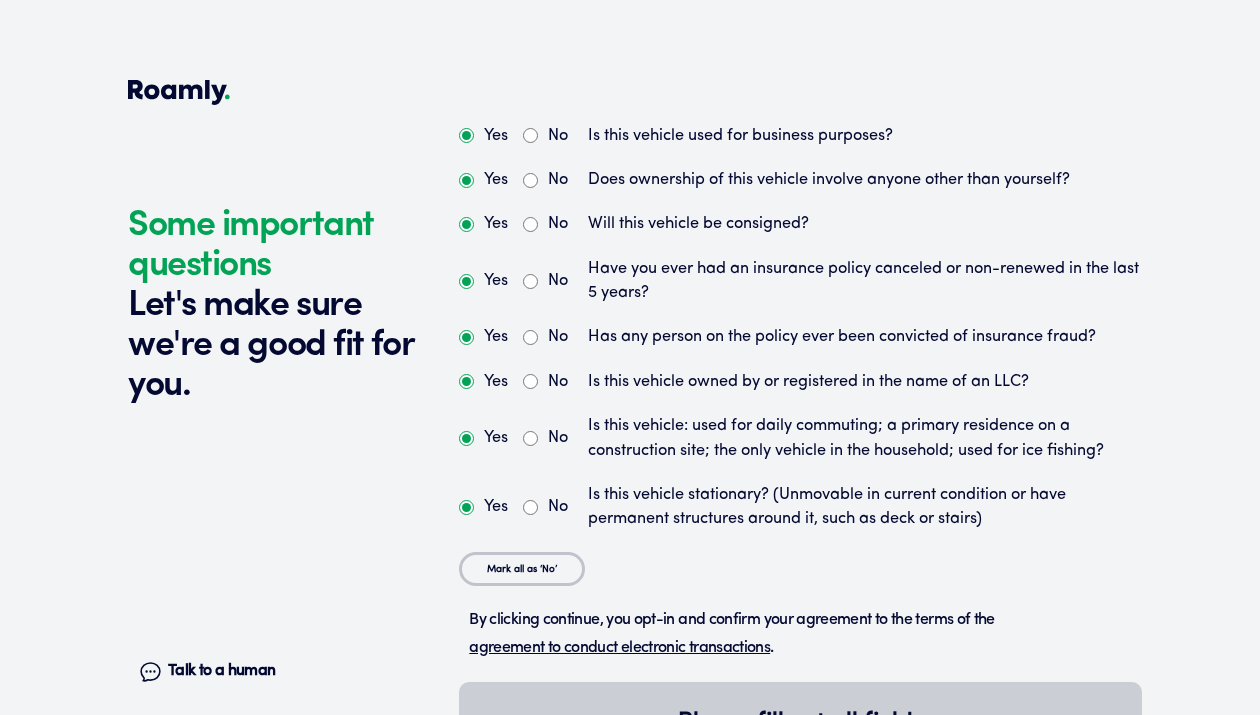 click on "No" at bounding box center (530, 337) 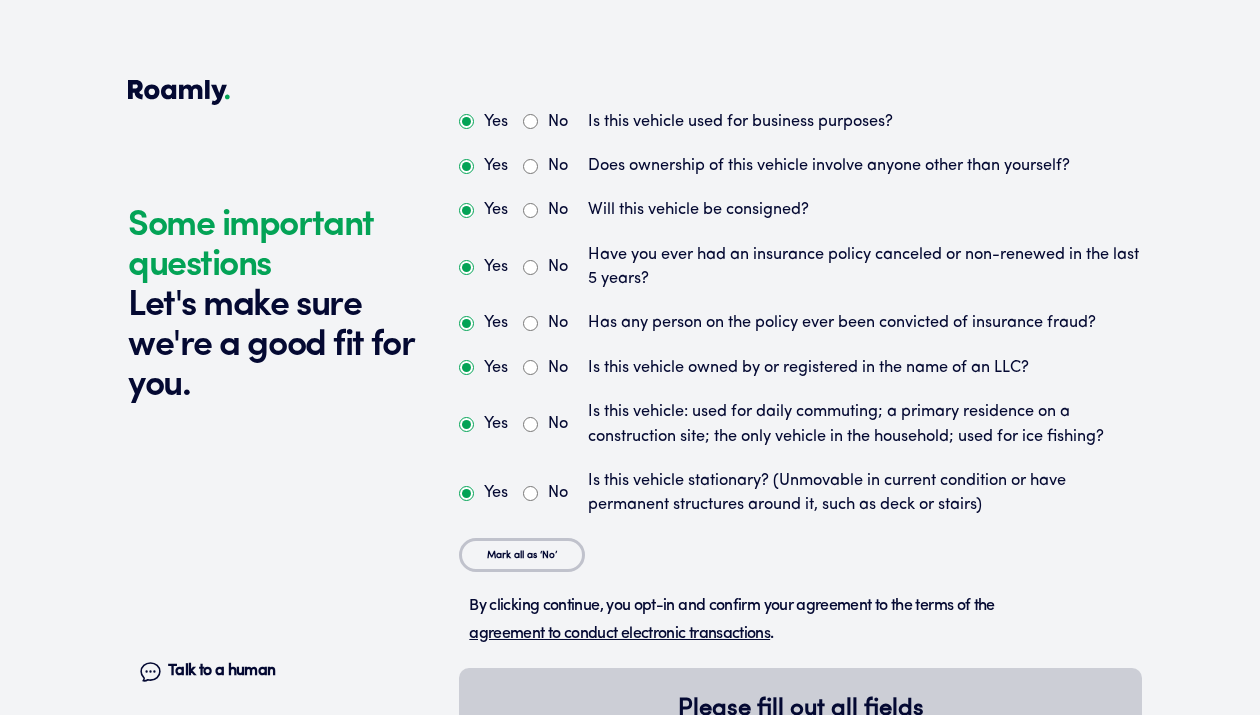 click on "No" at bounding box center [530, 424] 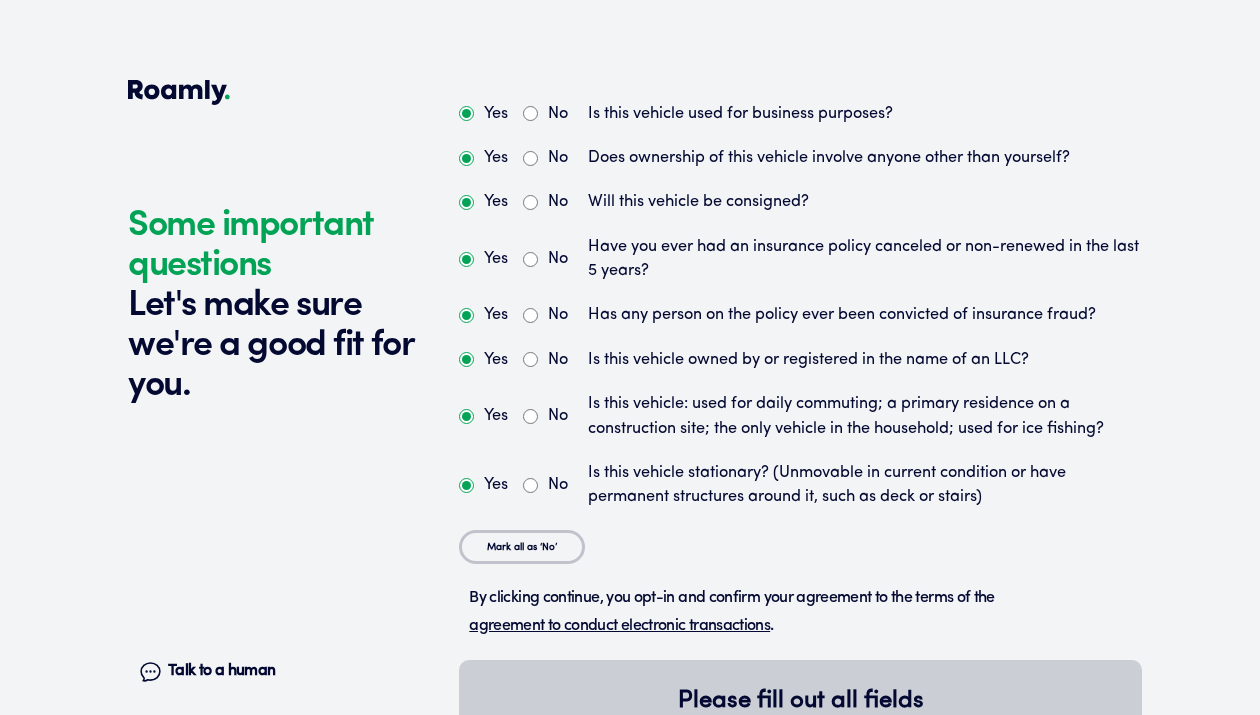click on "No" at bounding box center (530, 485) 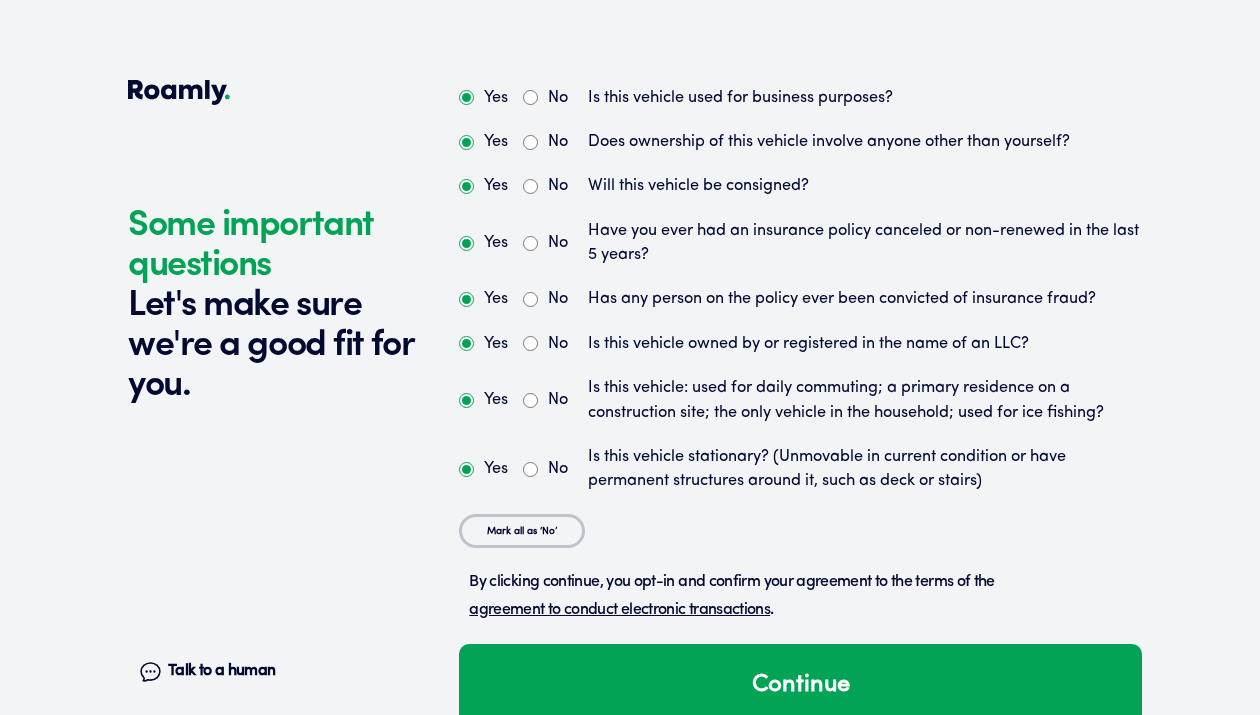 scroll, scrollTop: 5742, scrollLeft: 0, axis: vertical 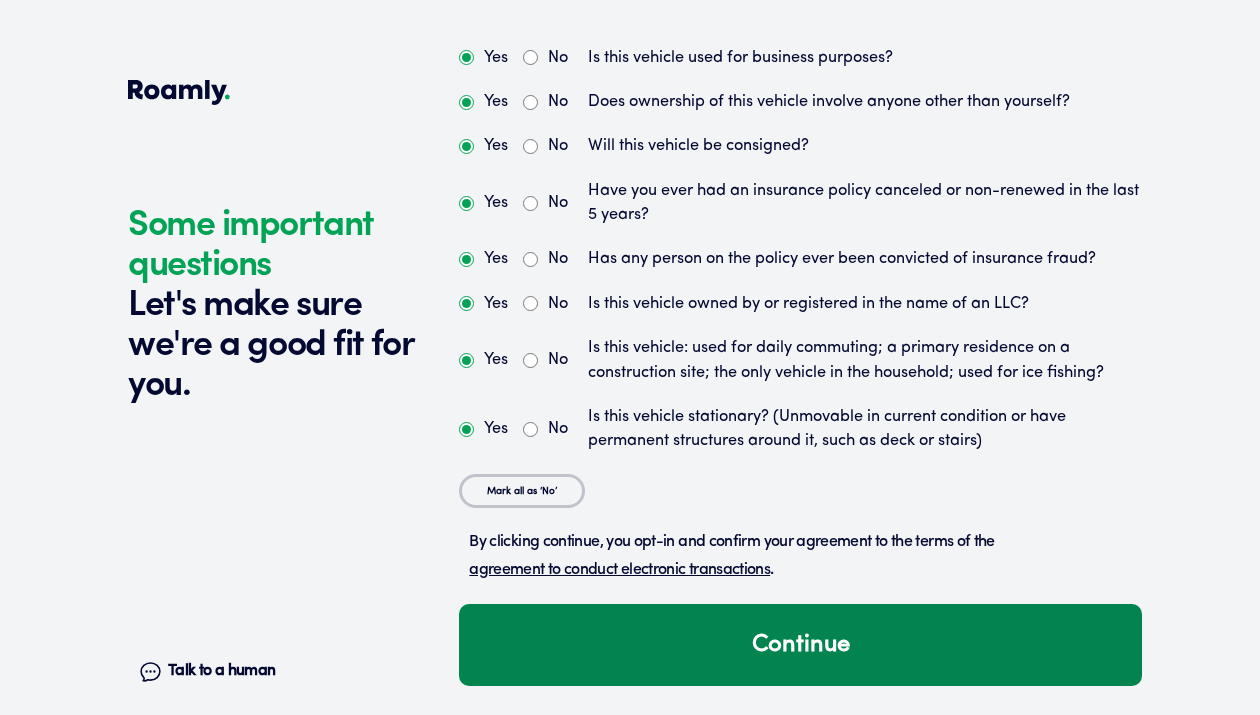 click on "Continue" at bounding box center (800, 645) 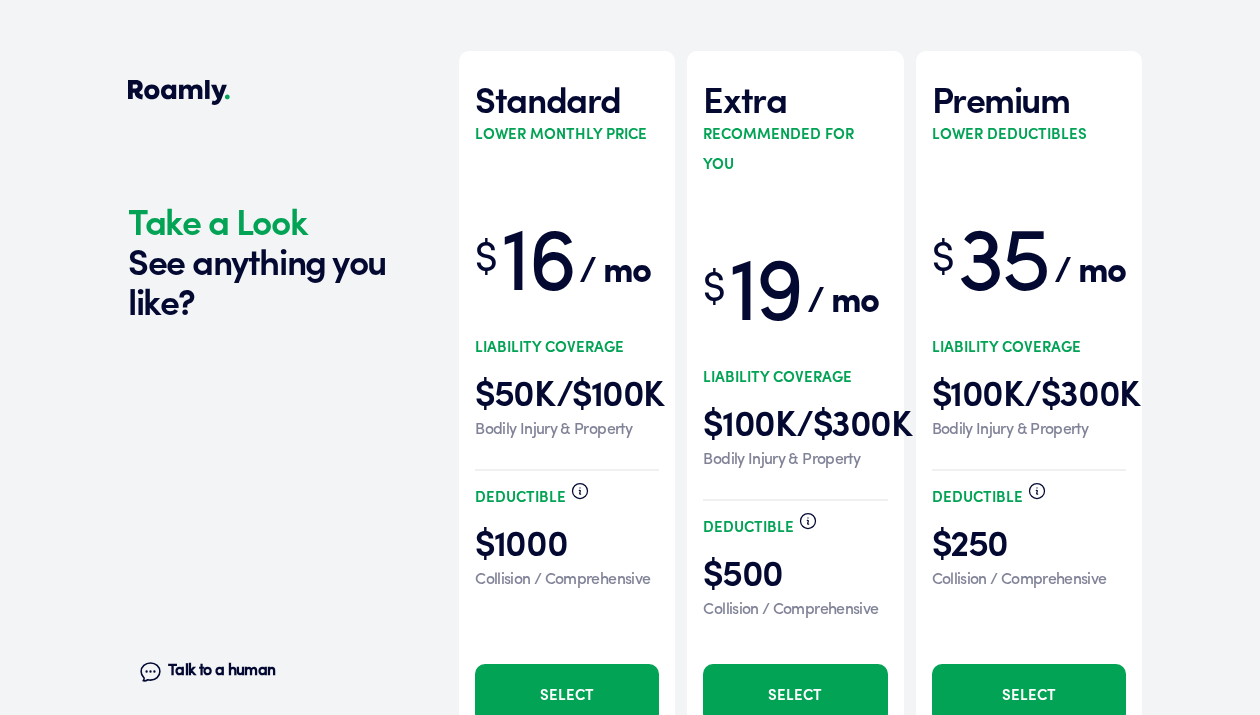 scroll, scrollTop: 6503, scrollLeft: 0, axis: vertical 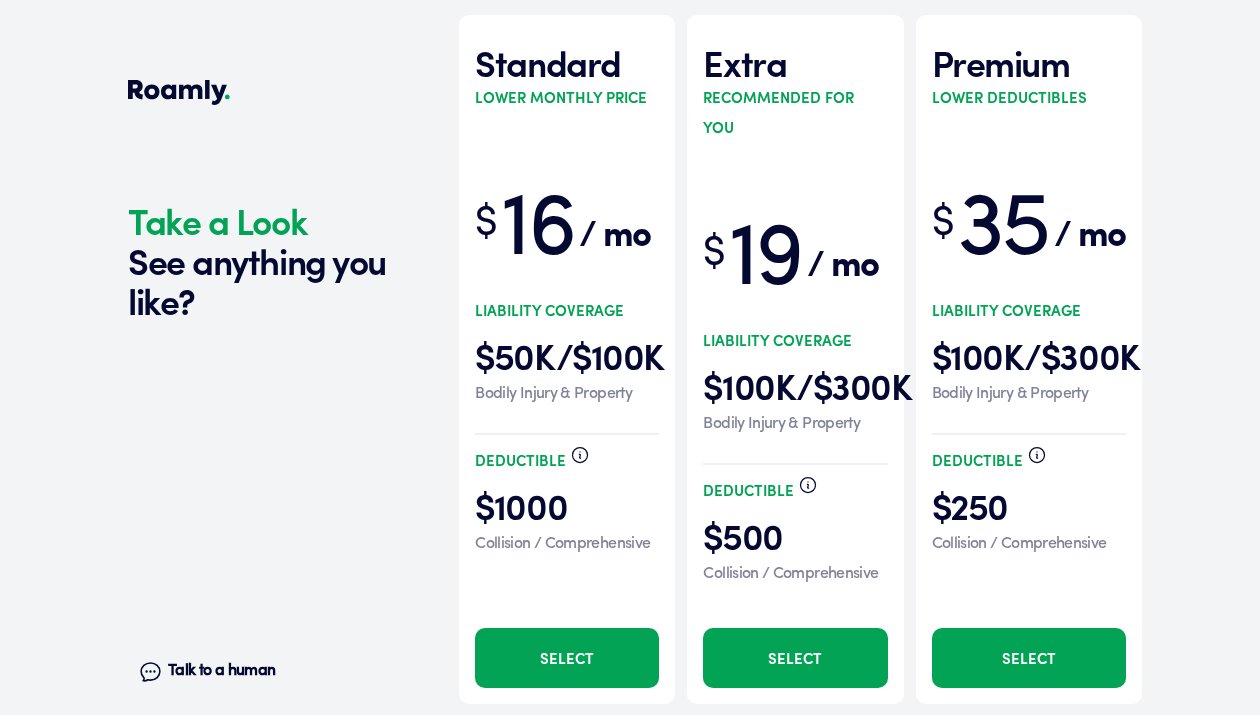click on "Select" at bounding box center (795, 658) 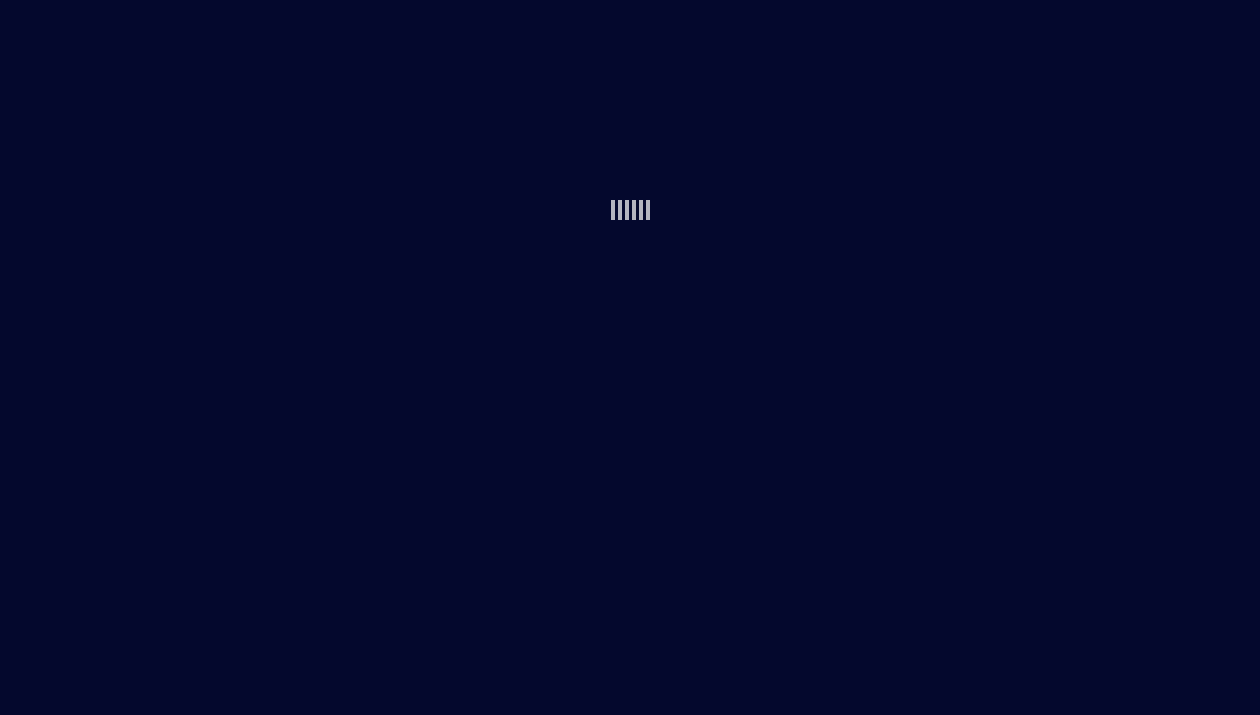 scroll, scrollTop: 0, scrollLeft: 0, axis: both 